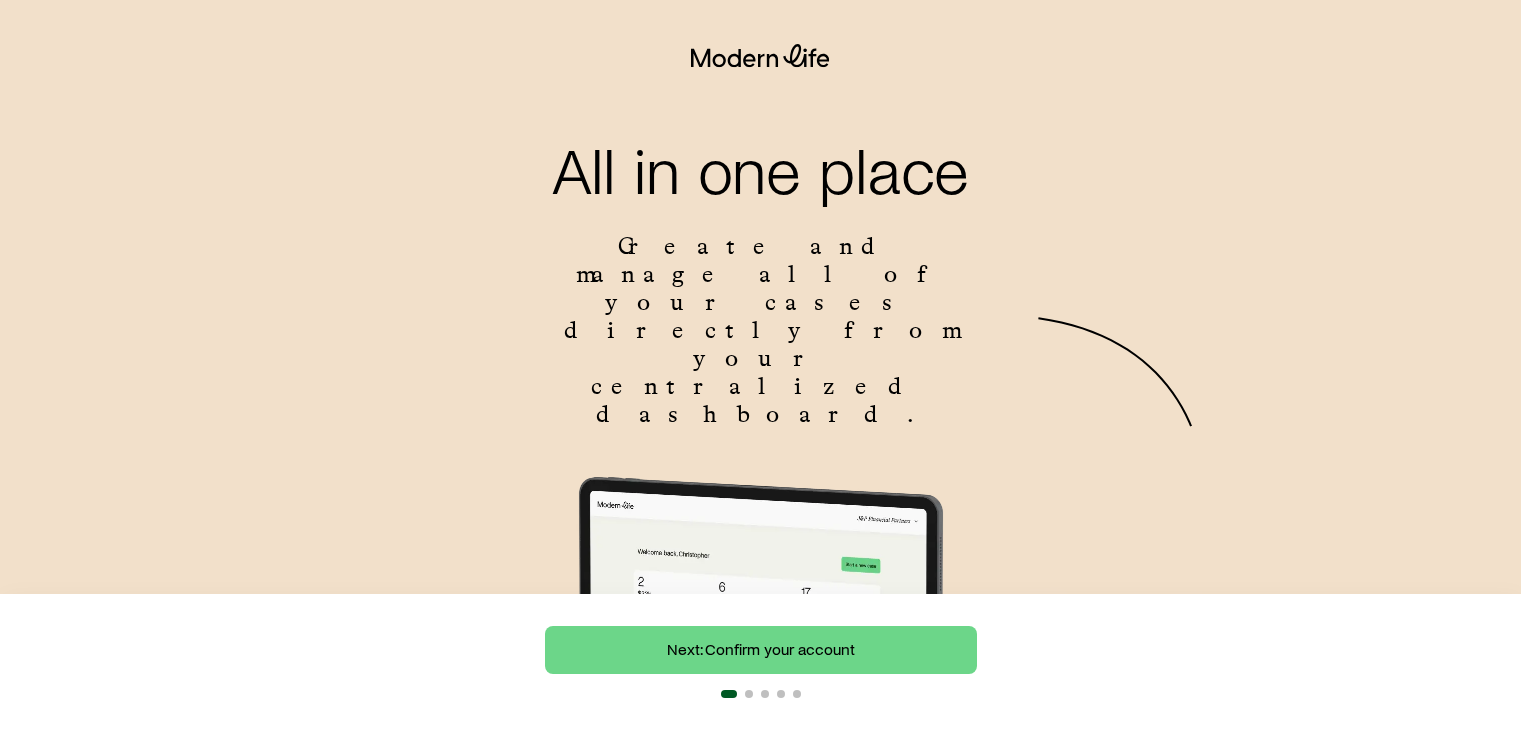 scroll, scrollTop: 0, scrollLeft: 0, axis: both 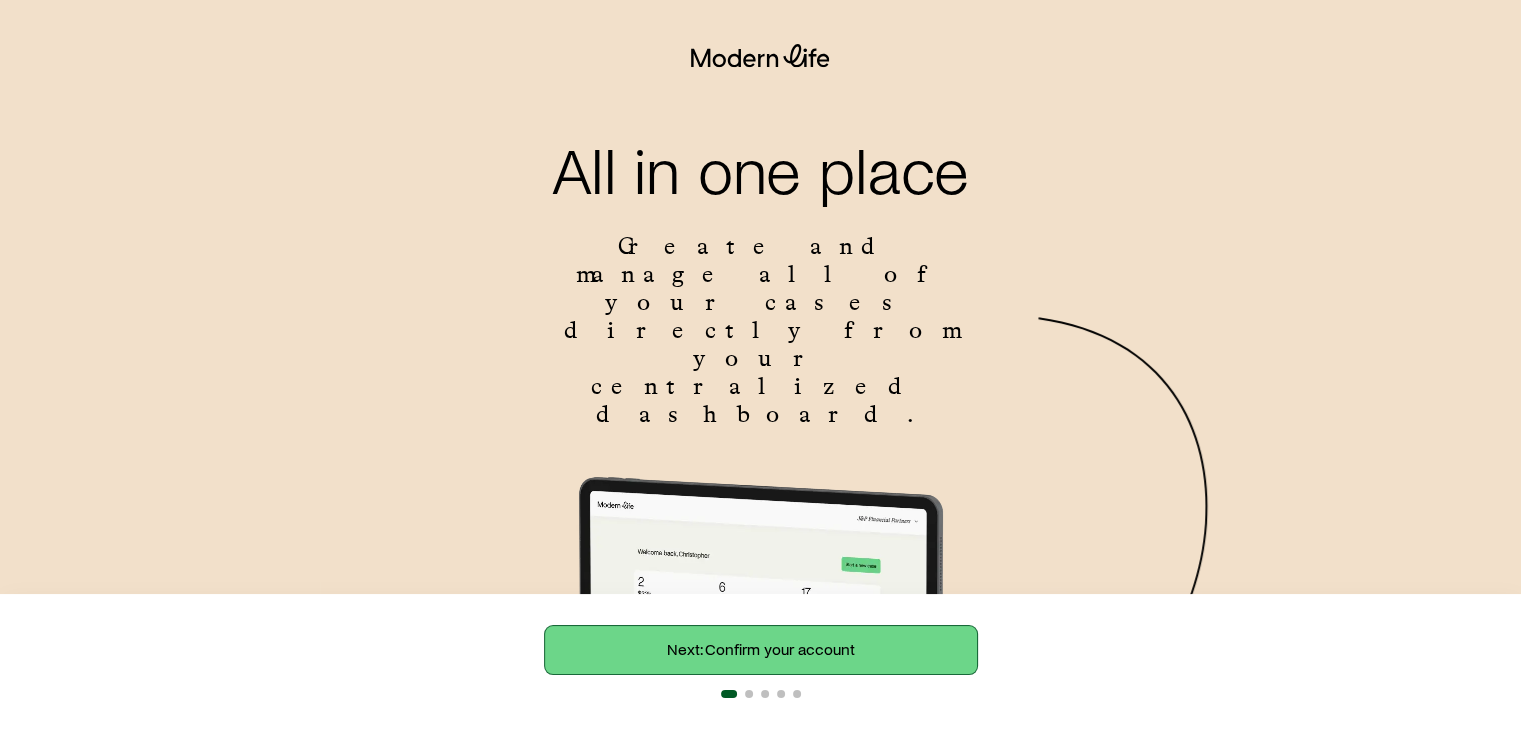 click on "Next: Confirm your account" at bounding box center (761, 650) 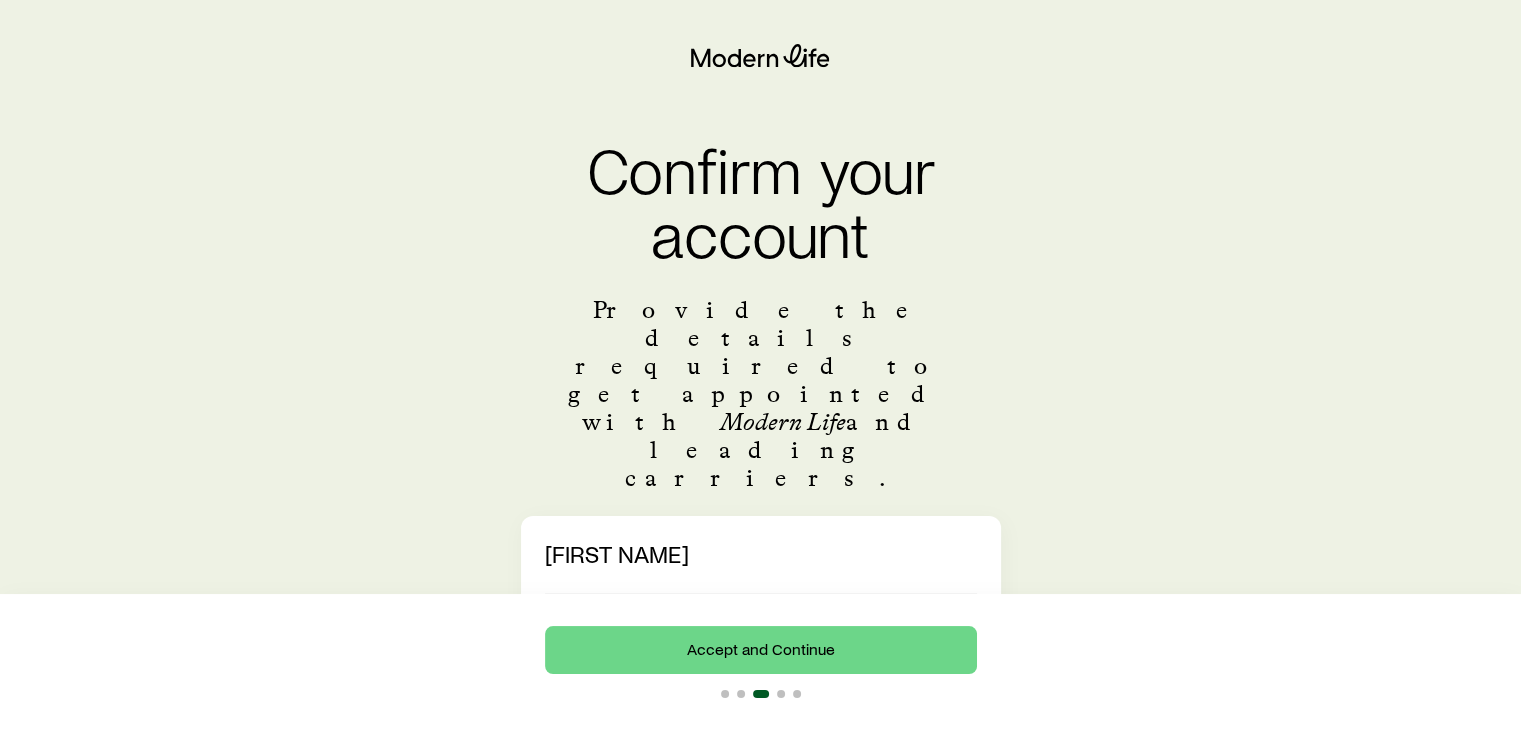 click on "*******" at bounding box center [761, 617] 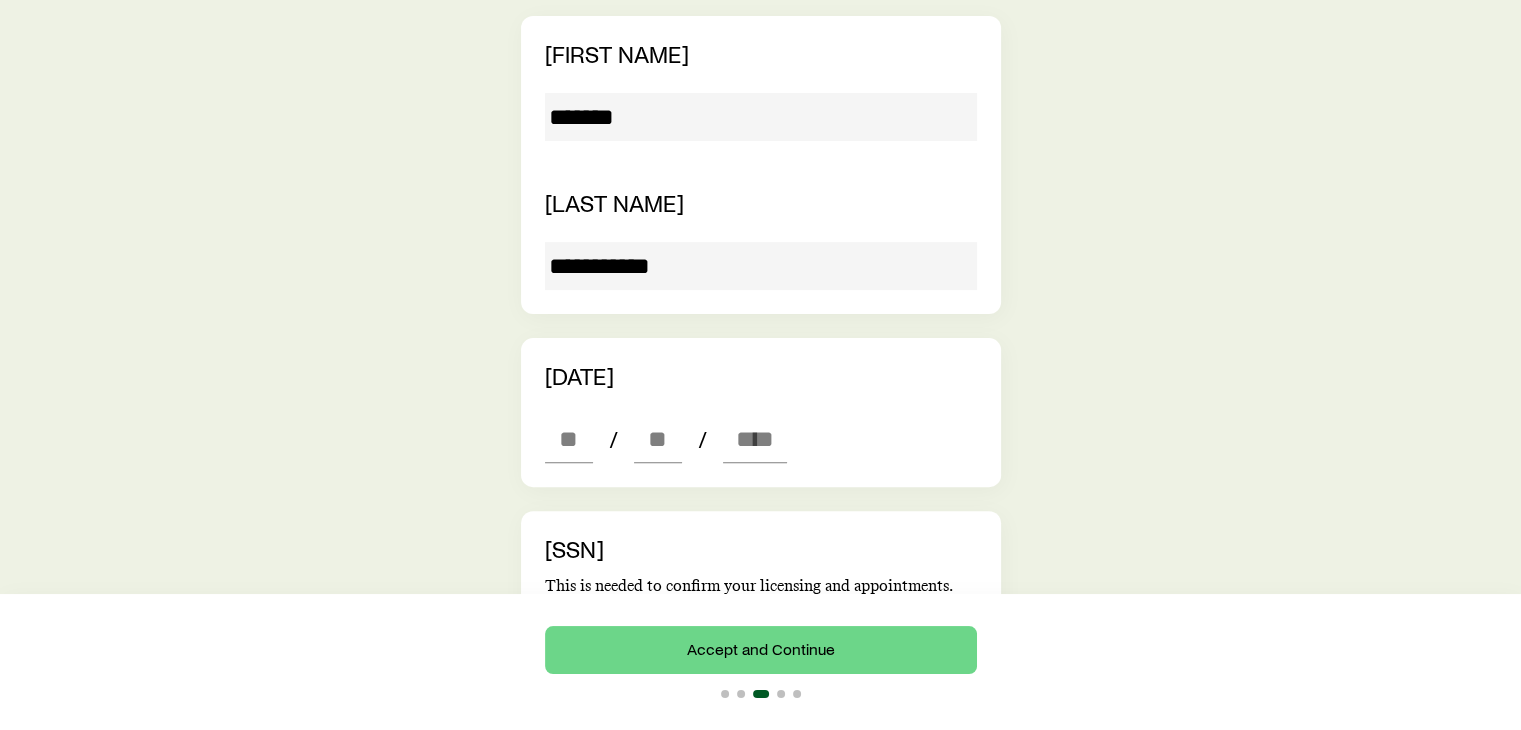 scroll, scrollTop: 600, scrollLeft: 0, axis: vertical 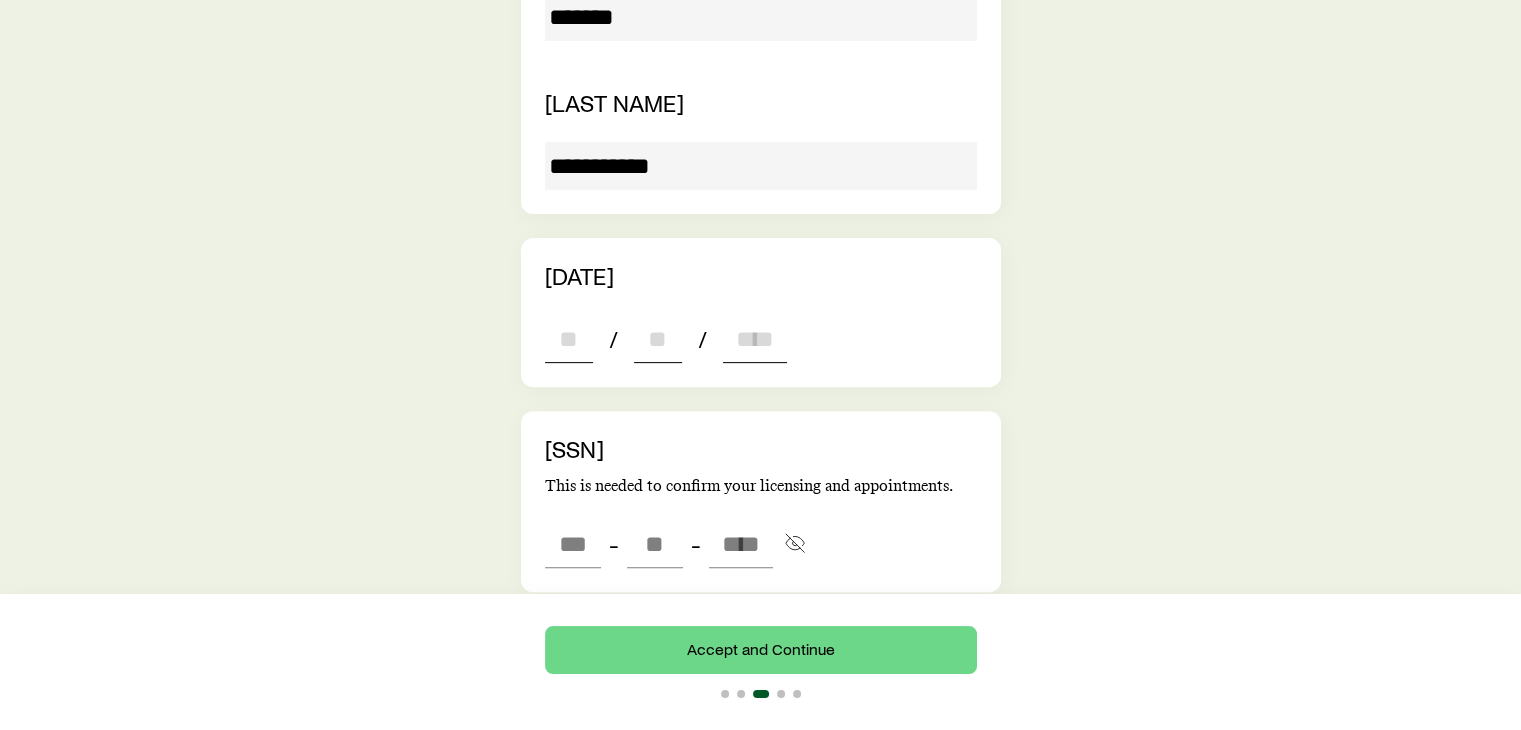 click at bounding box center [569, 339] 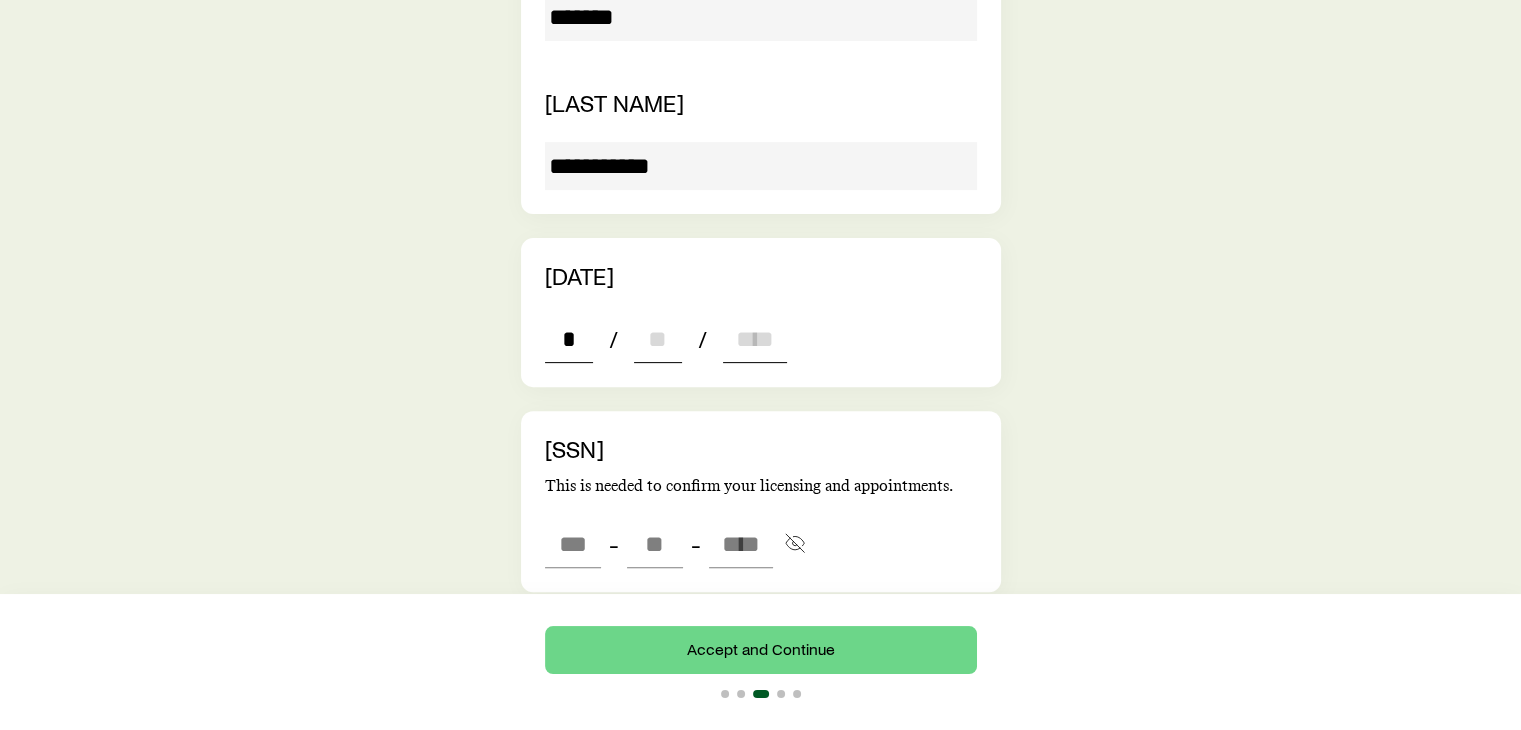 type on "**" 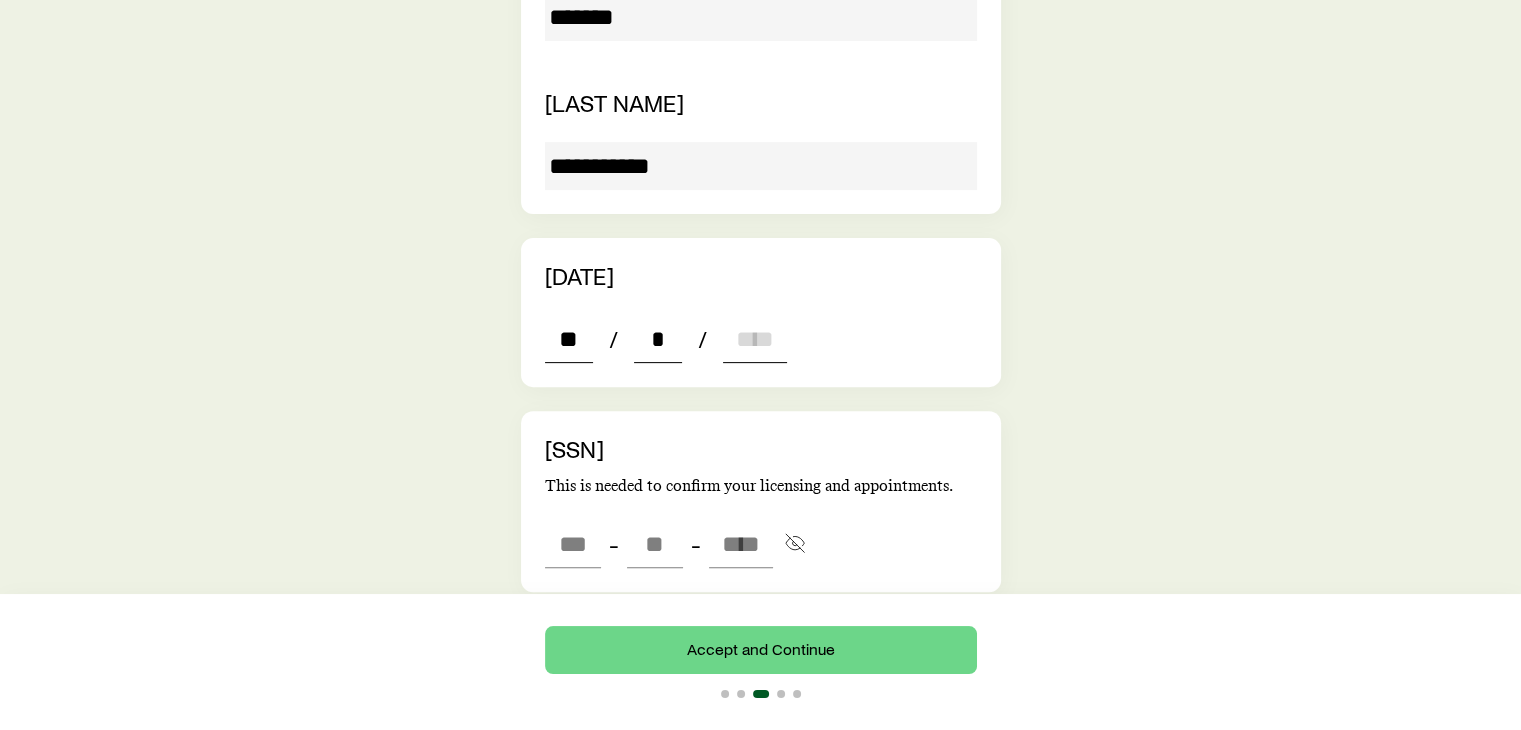 type on "**" 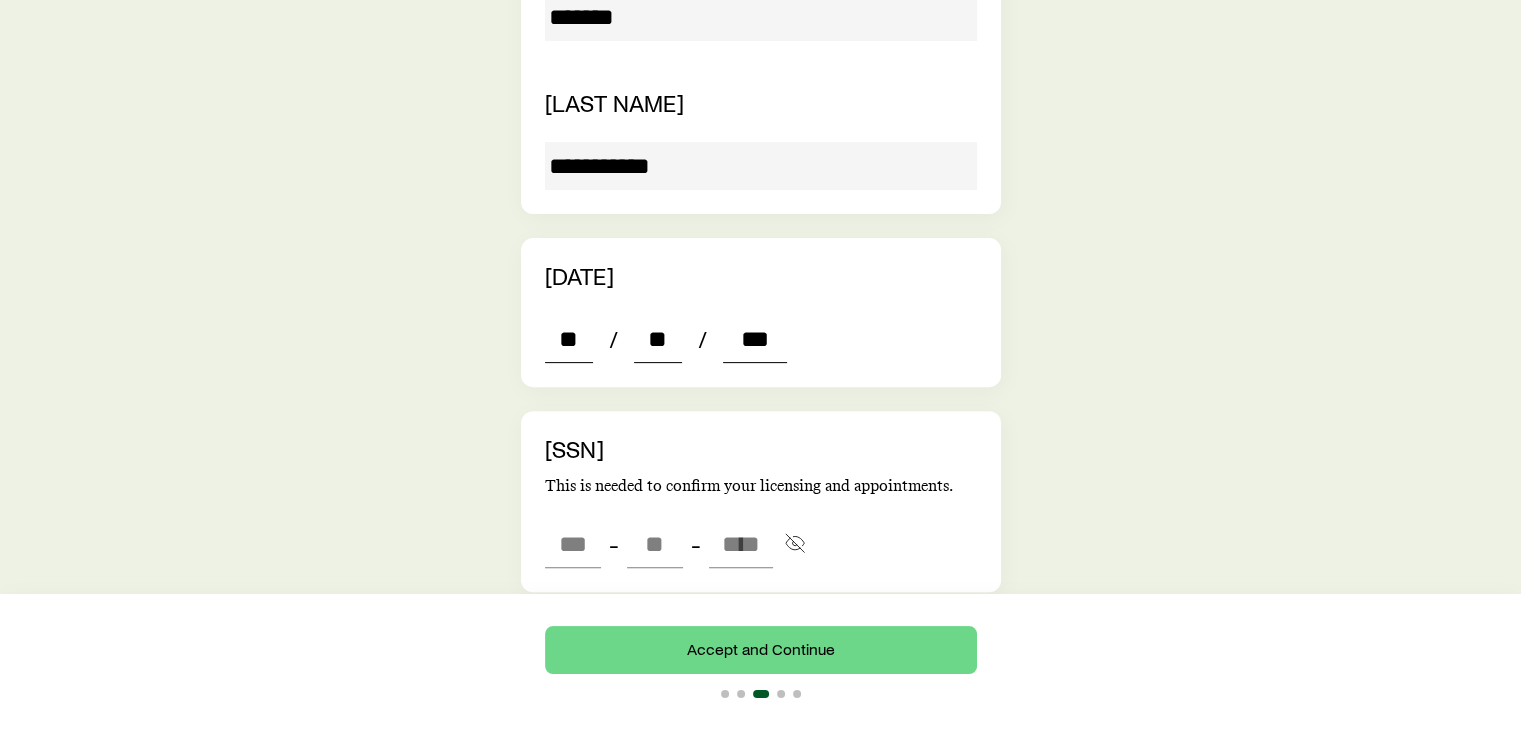 type on "****" 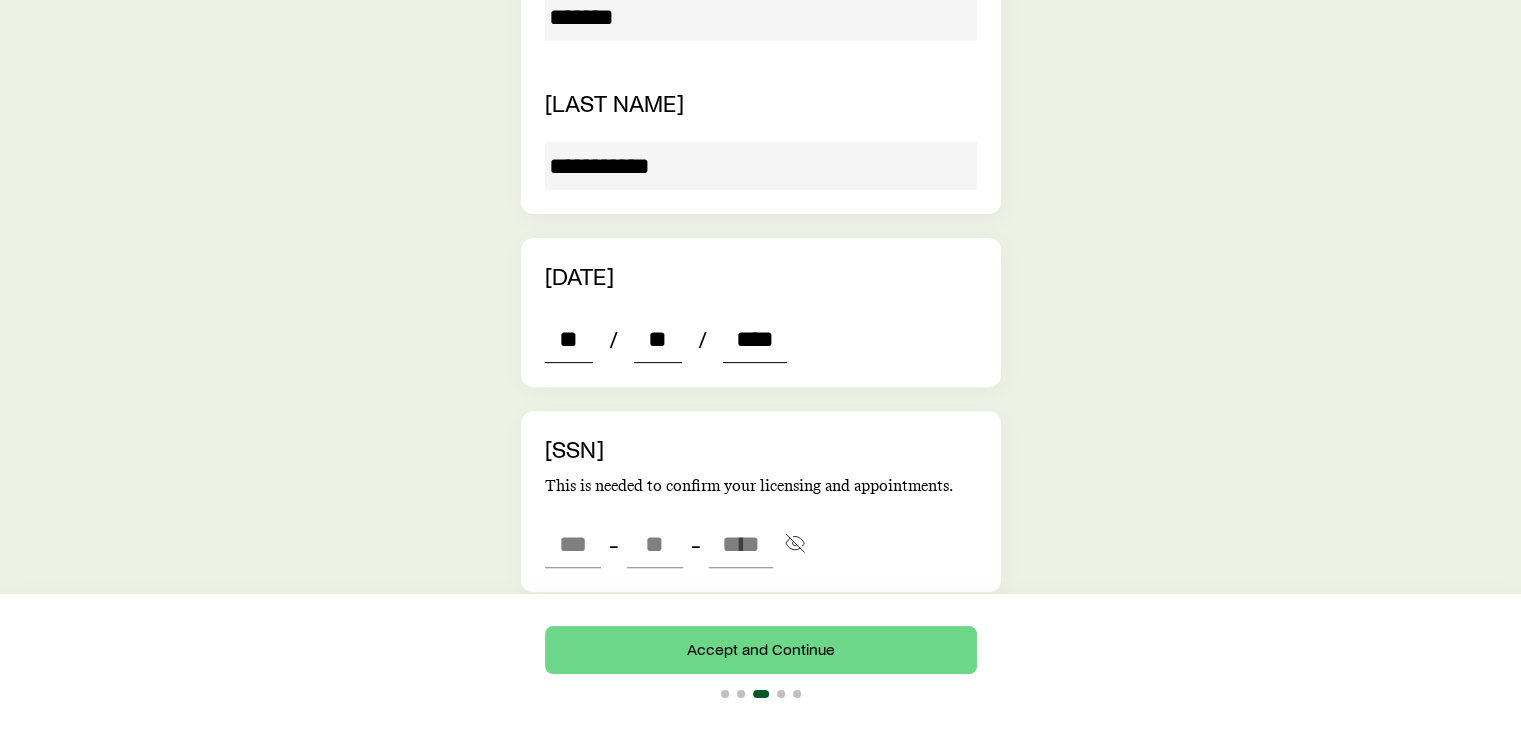 type on "*" 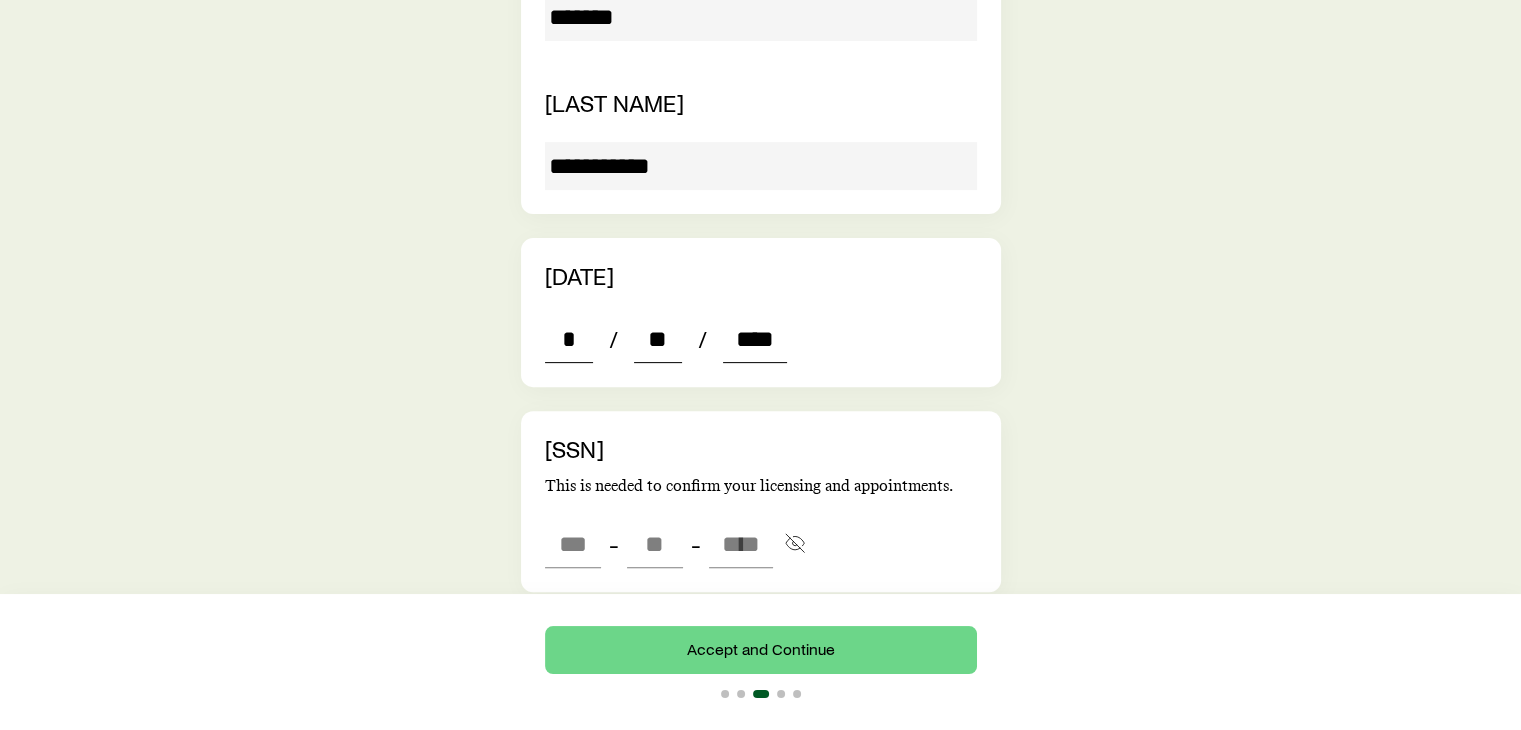 type on "****" 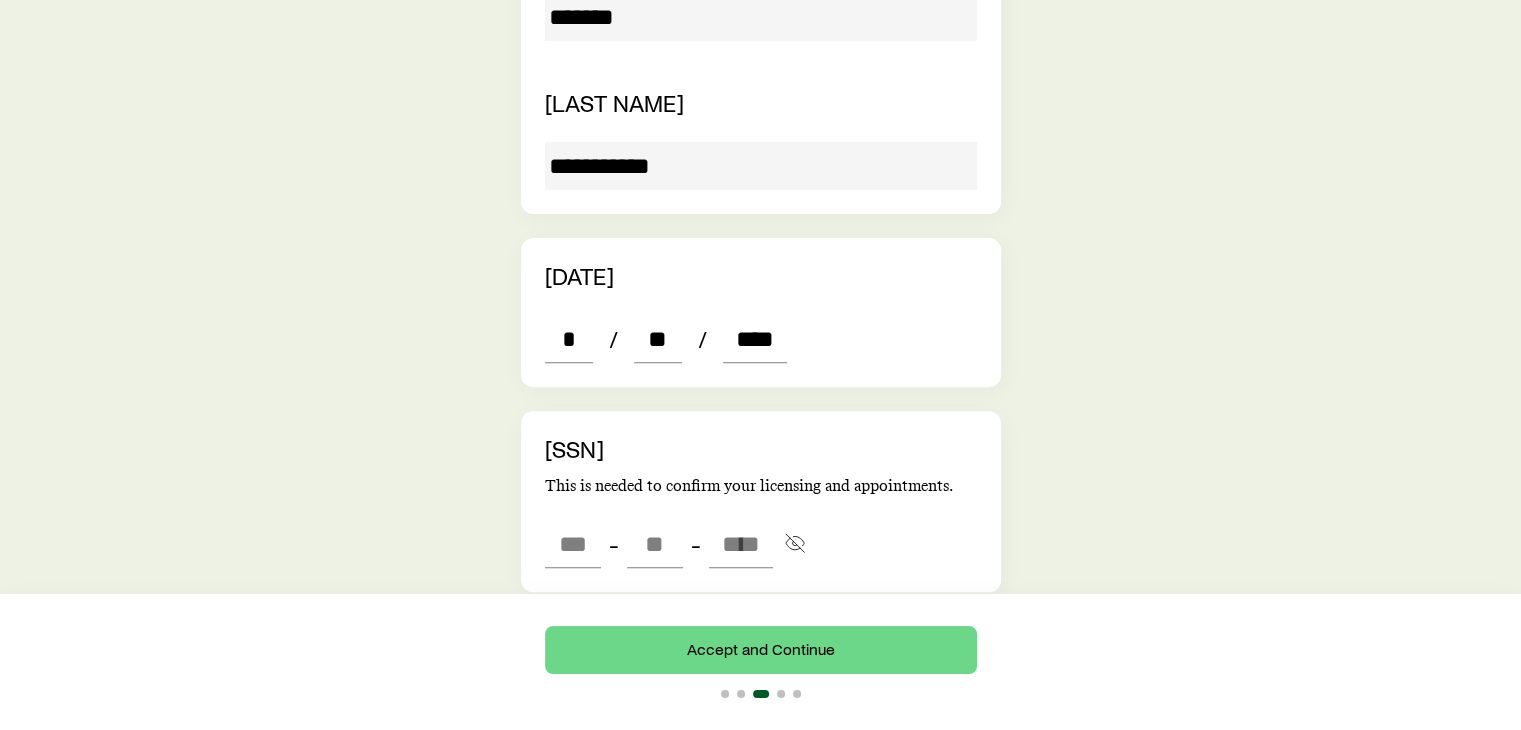 click on "[SSN] This is needed to confirm your licensing and appointments. - -" at bounding box center [761, 501] 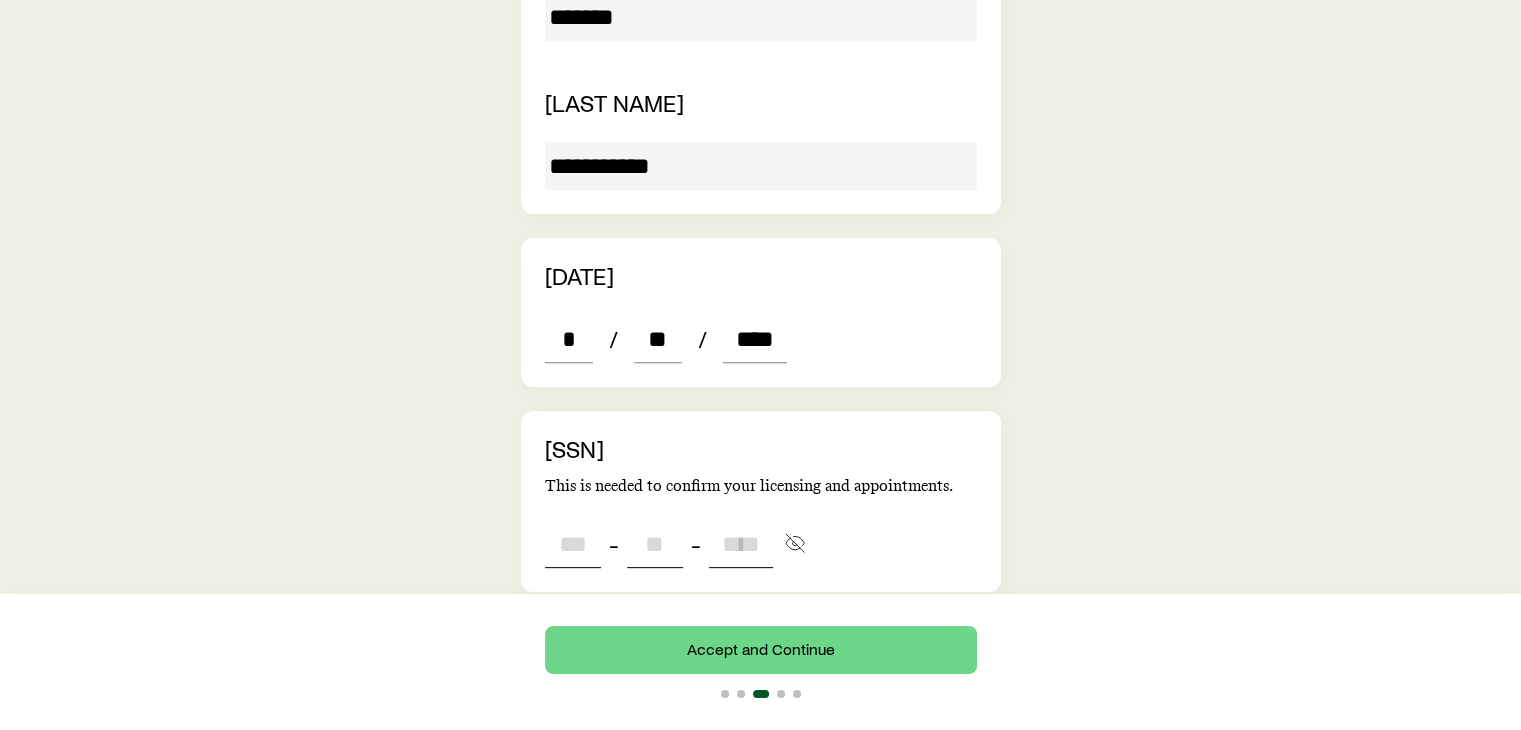 click at bounding box center [573, 544] 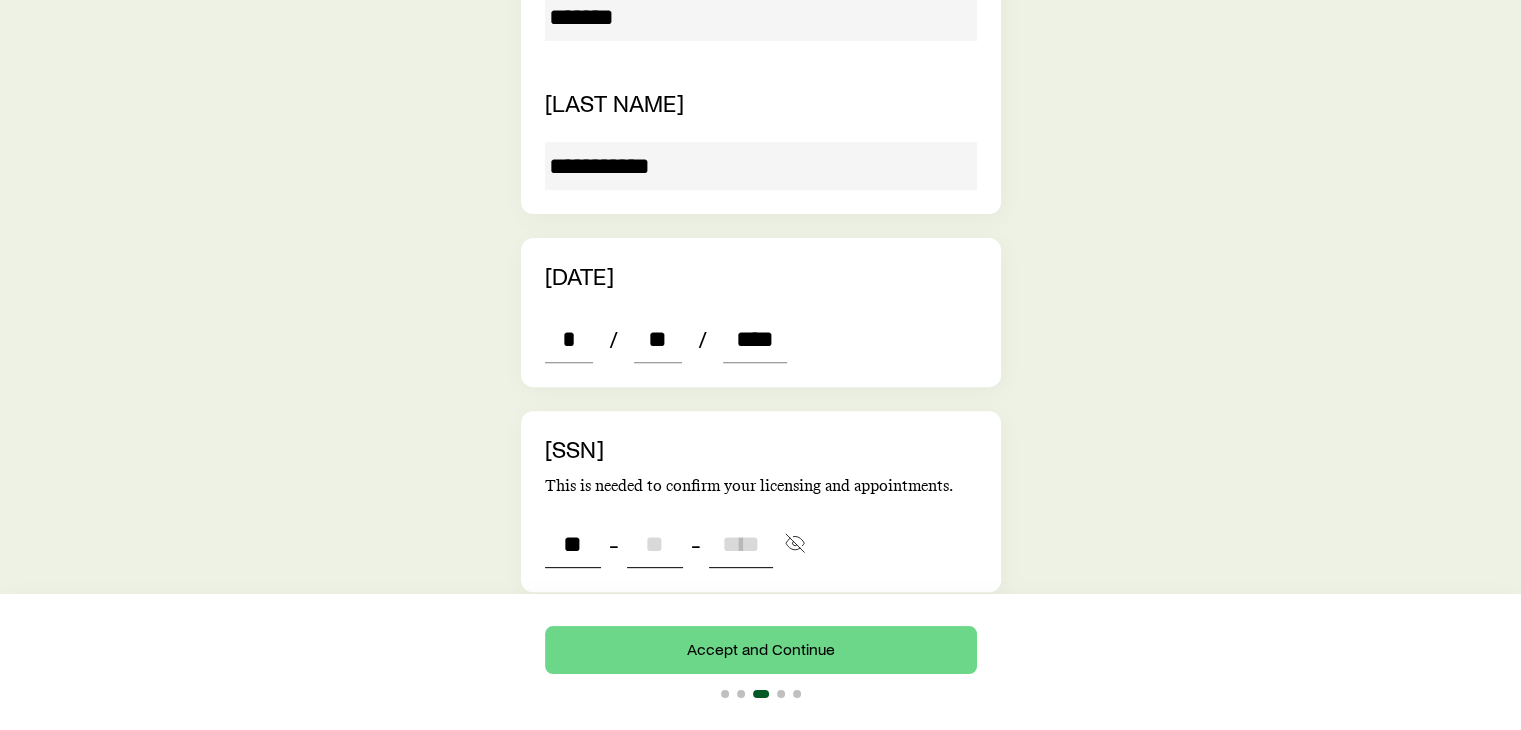 type on "***" 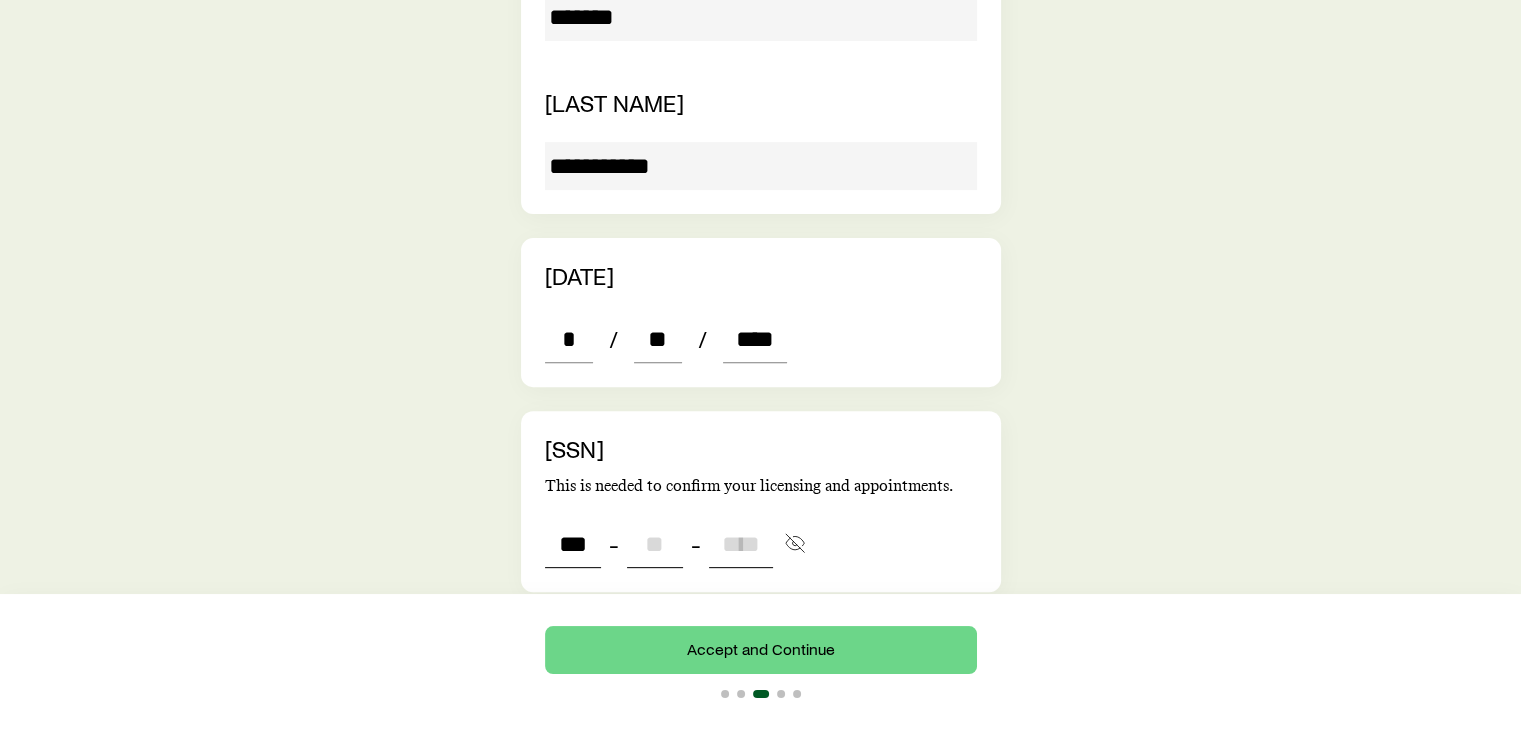 type on "*" 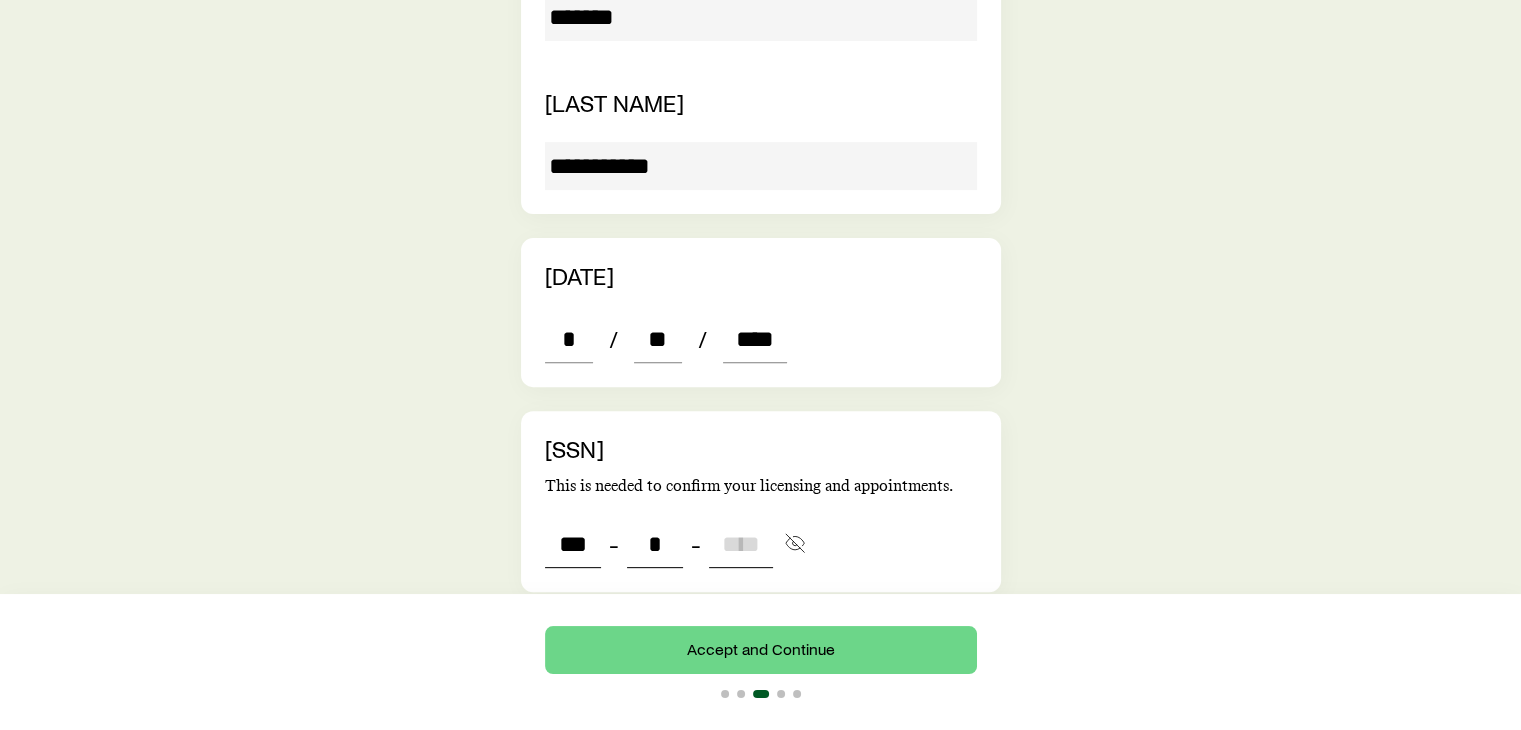 type on "**" 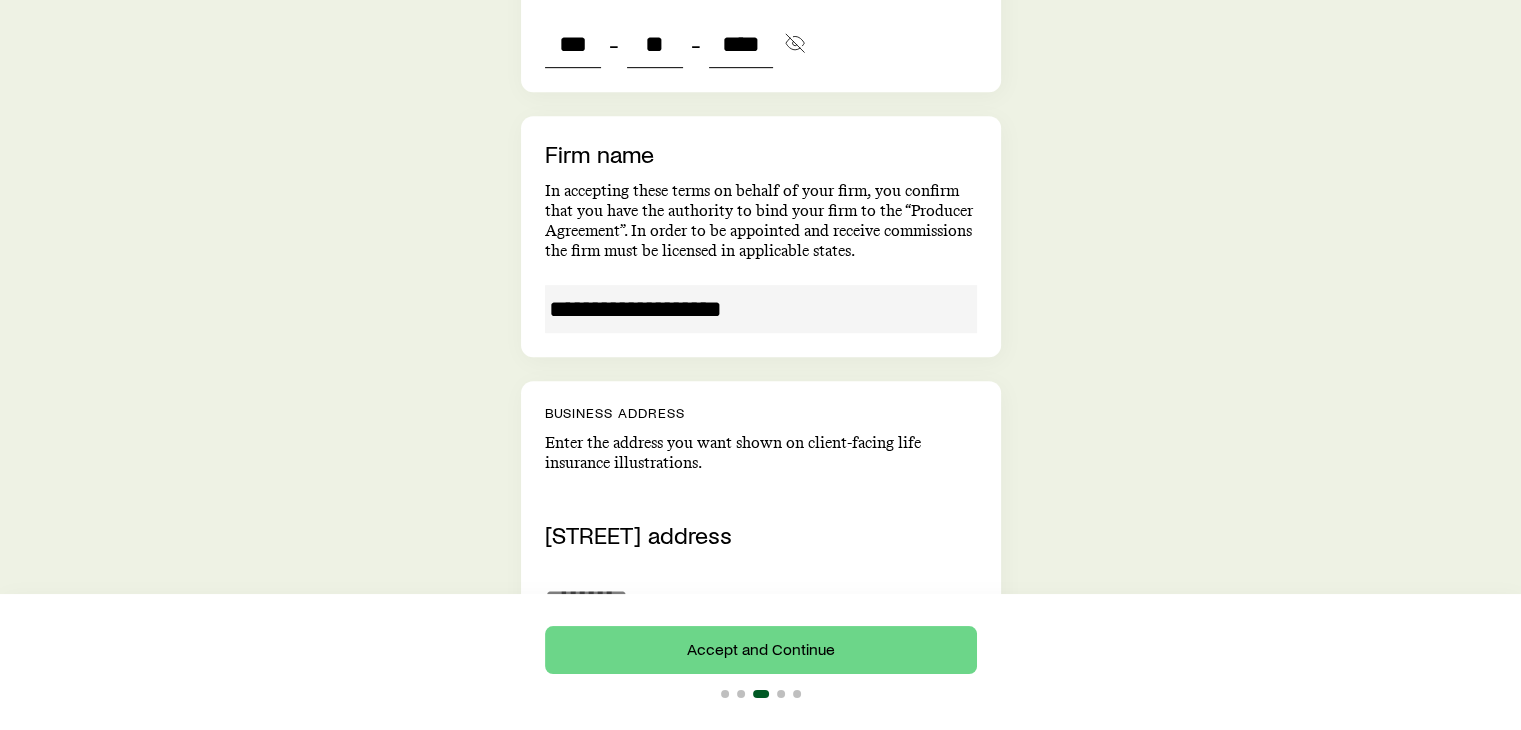 scroll, scrollTop: 1300, scrollLeft: 0, axis: vertical 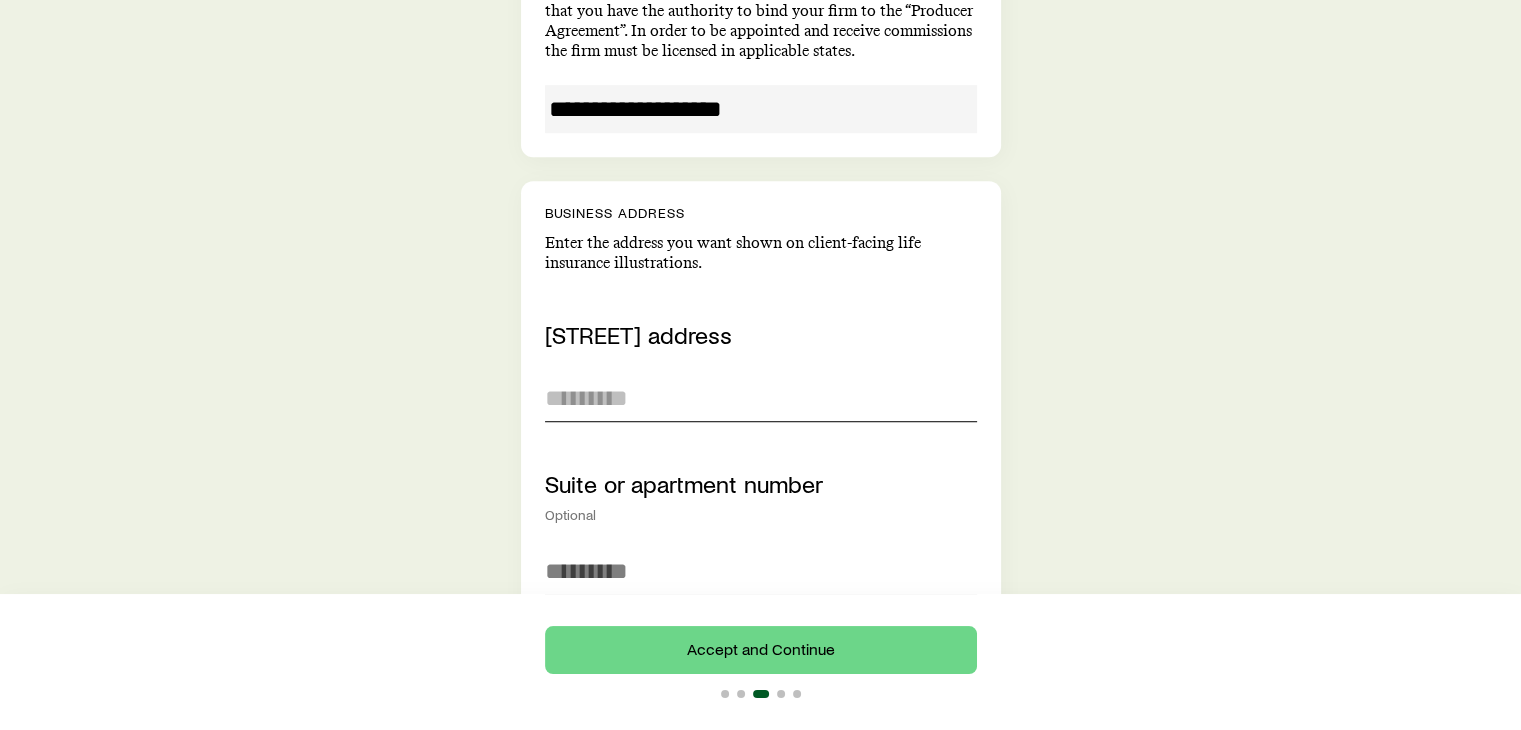 type on "****" 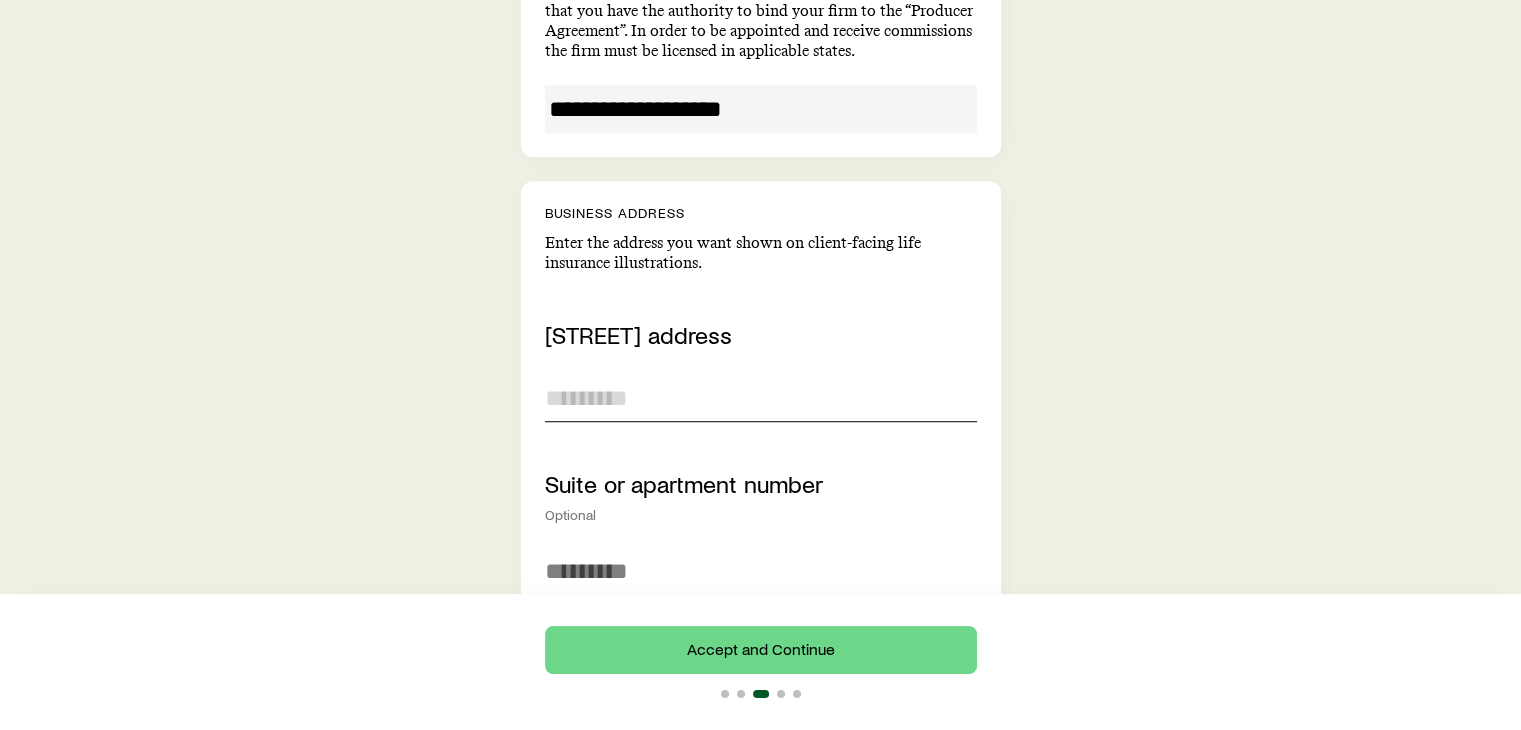 click at bounding box center [761, 398] 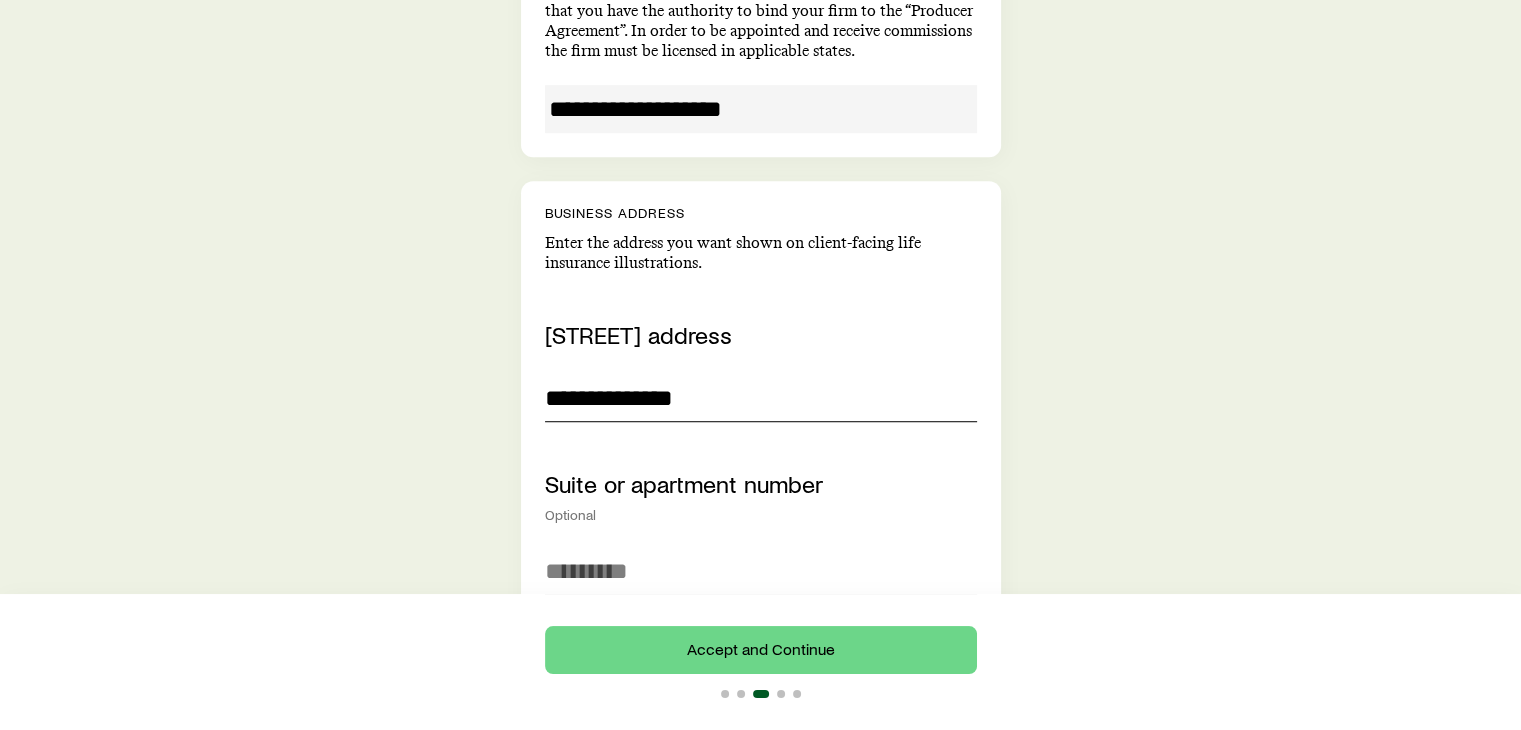 type on "**********" 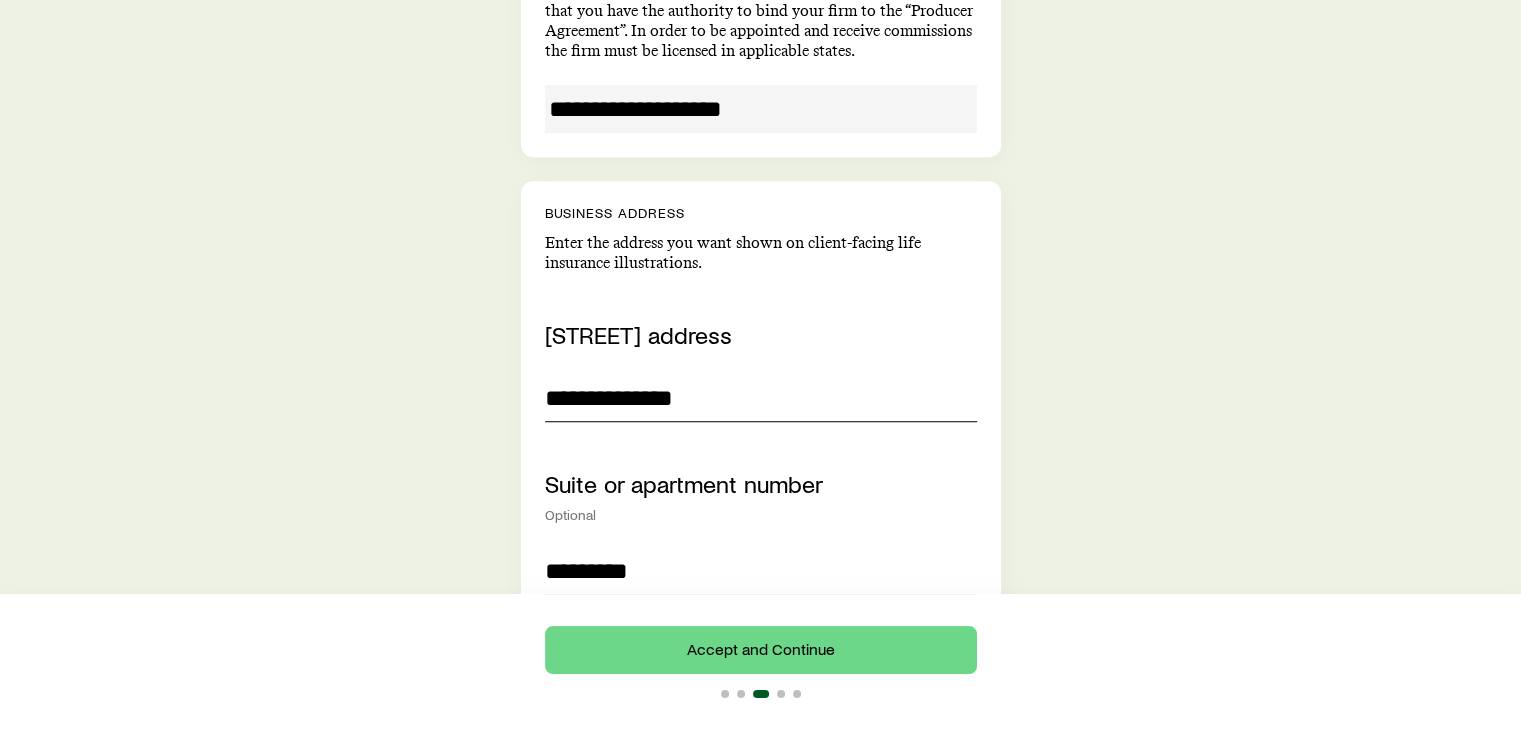 type on "*********" 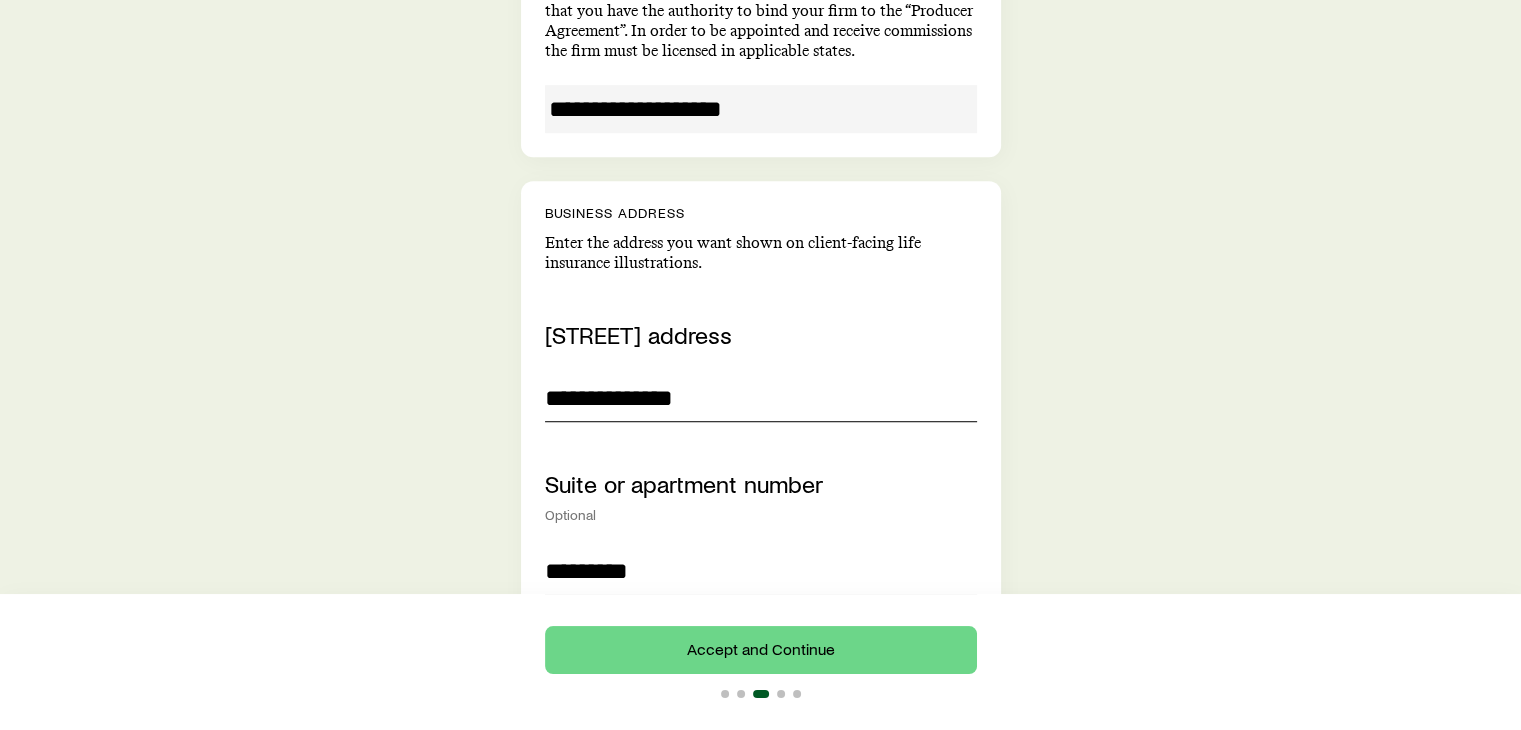 scroll, scrollTop: 1690, scrollLeft: 0, axis: vertical 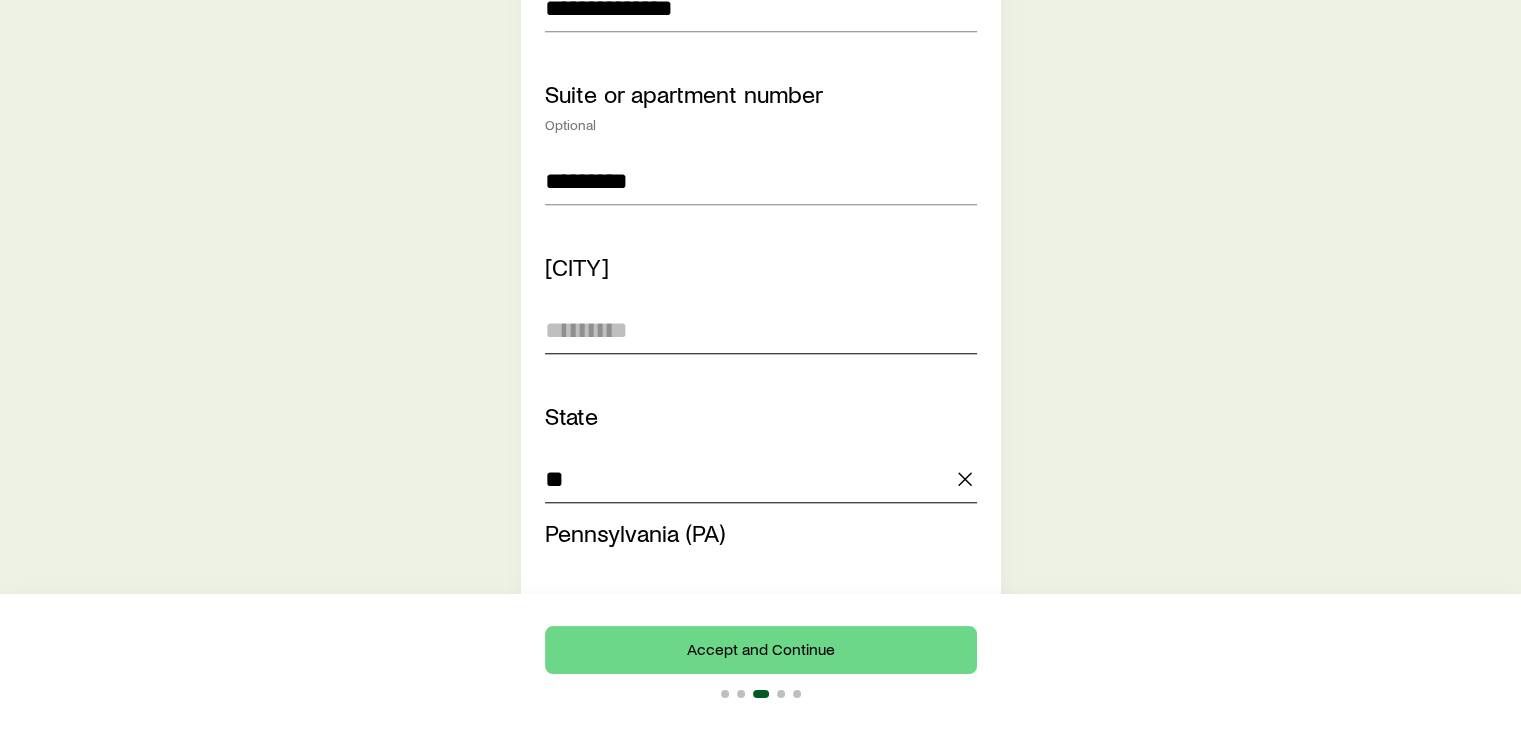 type on "**********" 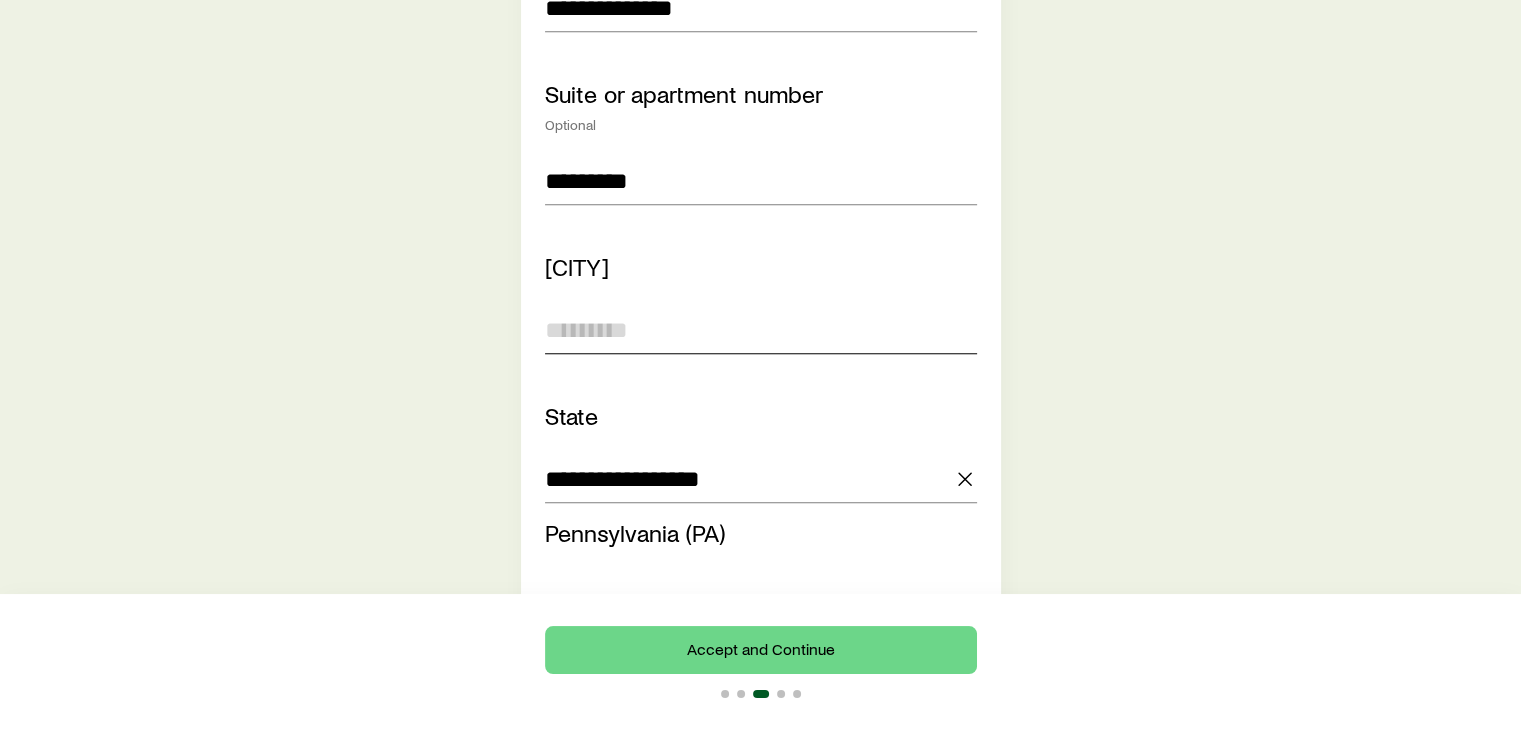 click at bounding box center (761, 330) 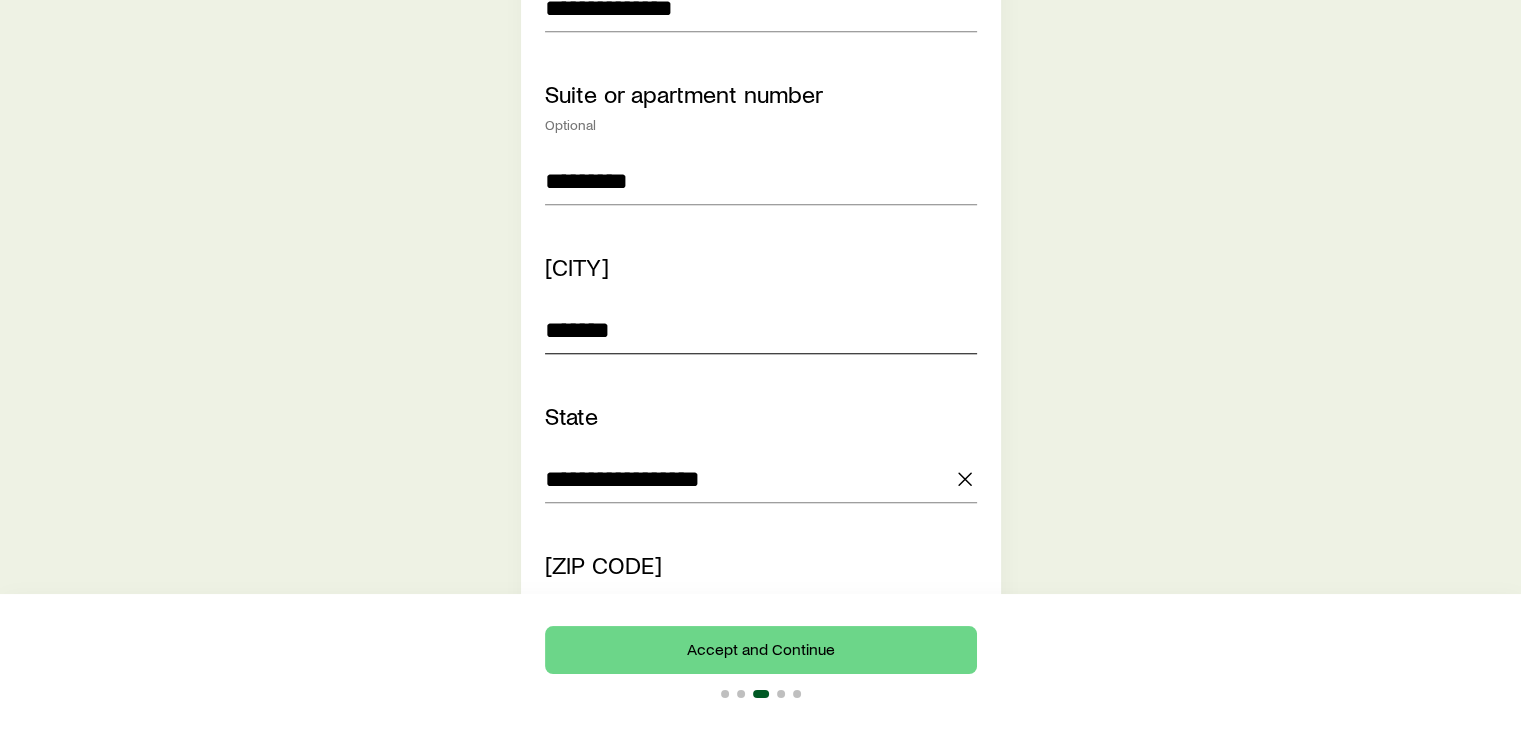 type on "*******" 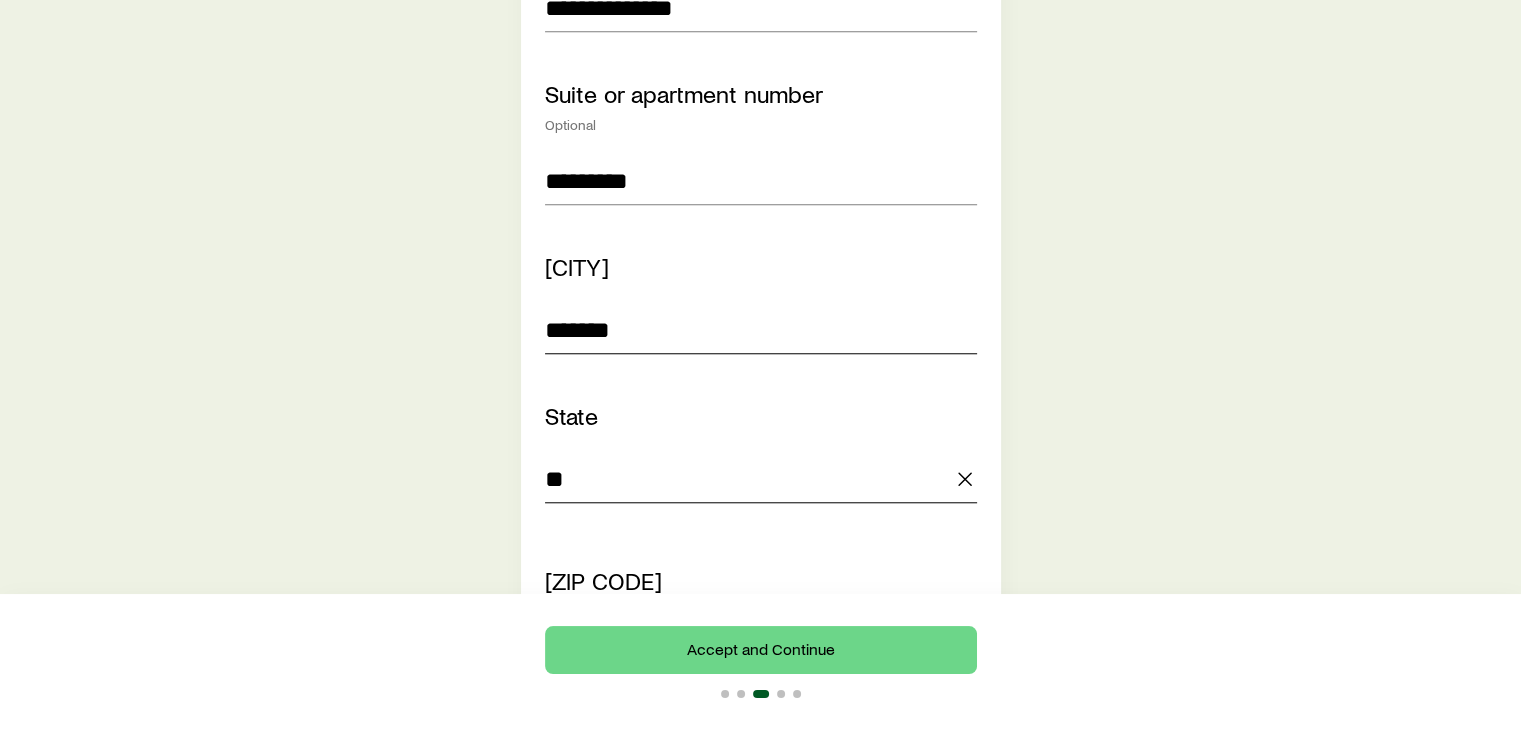 type on "*" 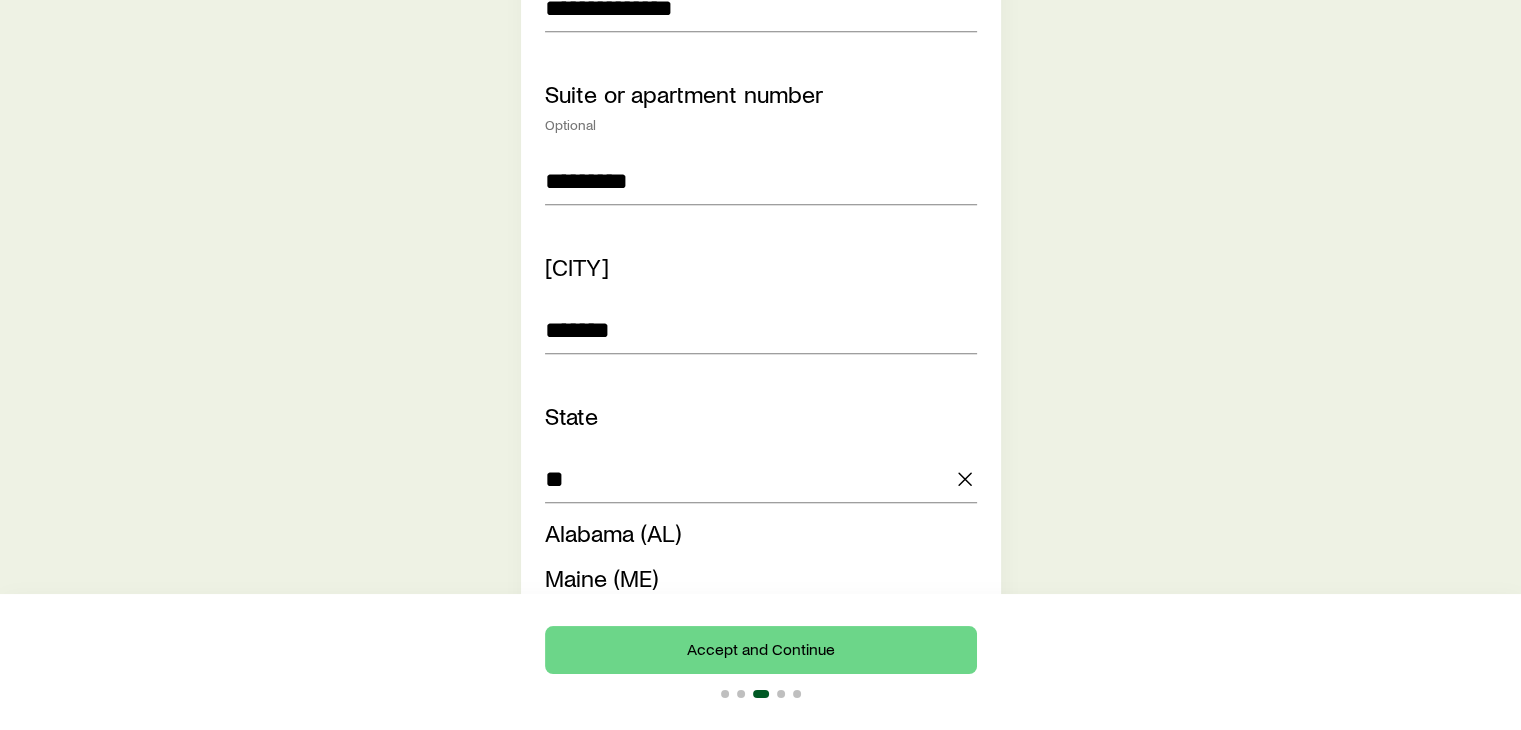 click on "Massachusetts (MA)" at bounding box center [649, 667] 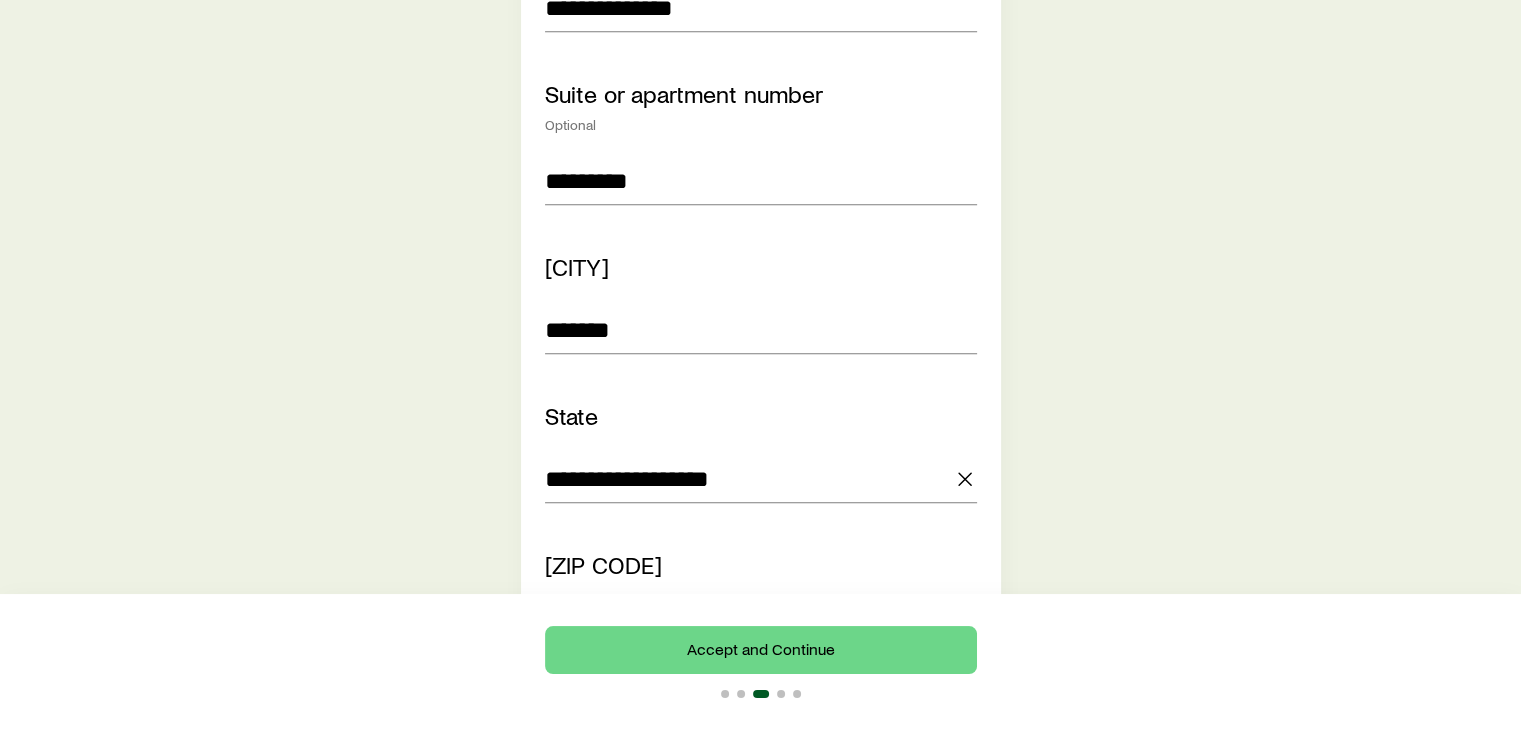 click at bounding box center [761, 628] 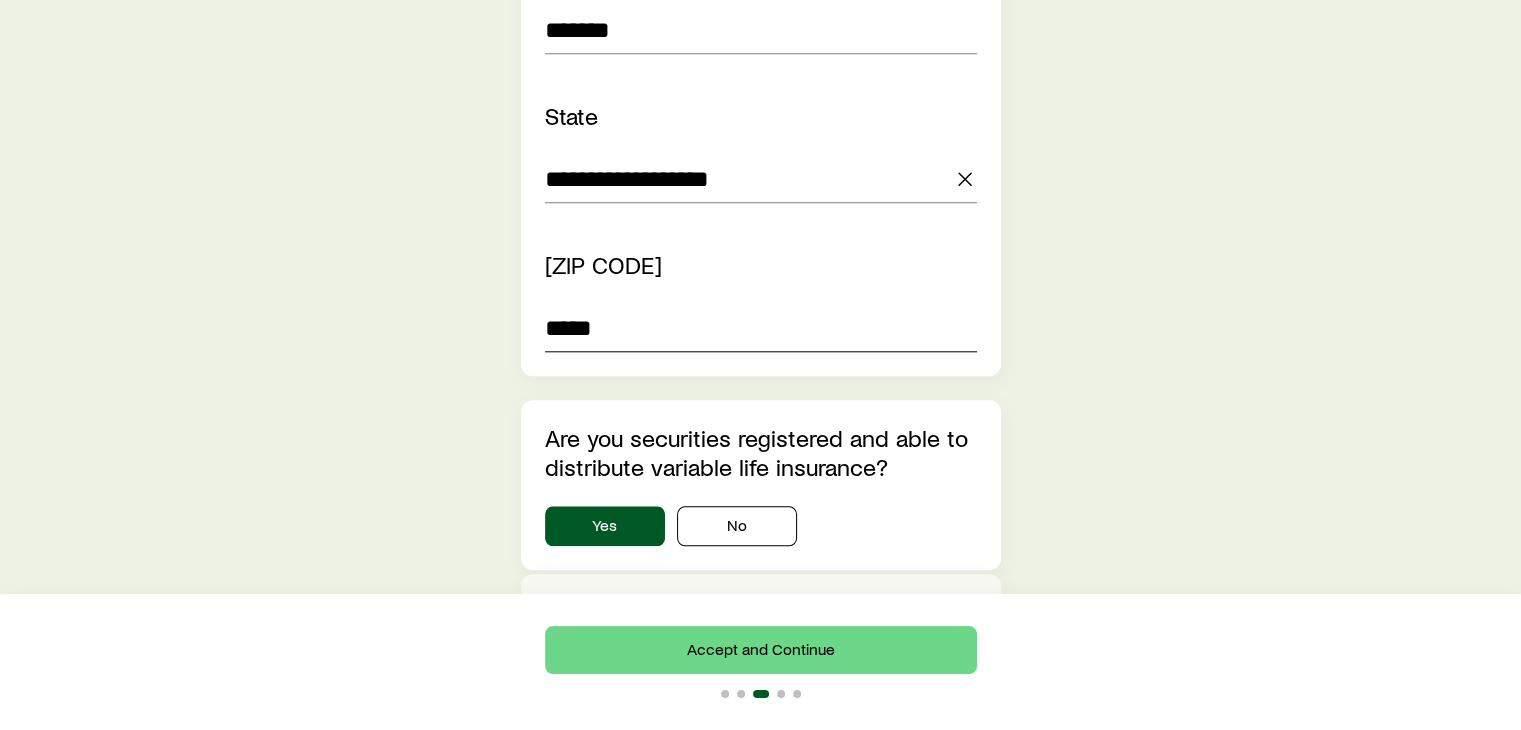 scroll, scrollTop: 2090, scrollLeft: 0, axis: vertical 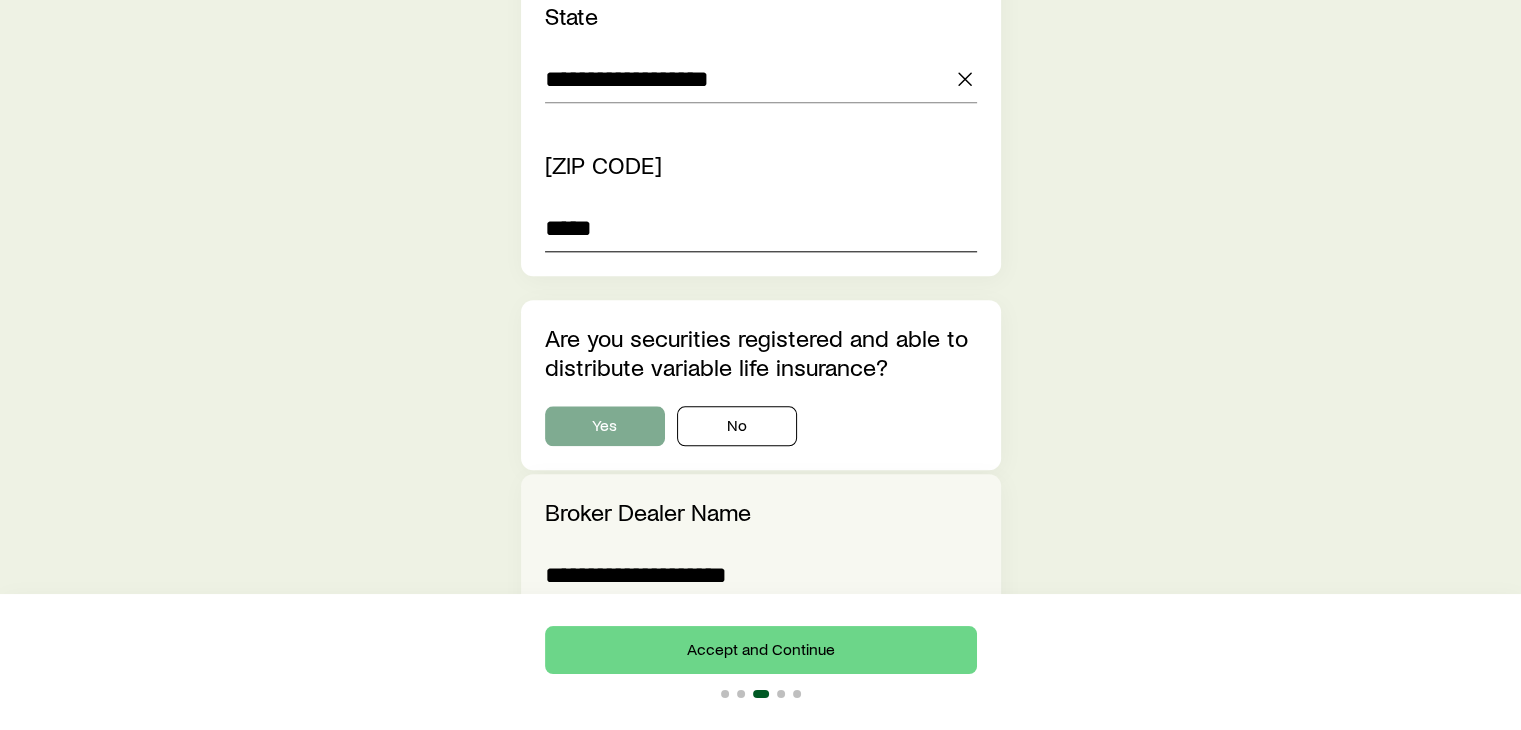 type on "*****" 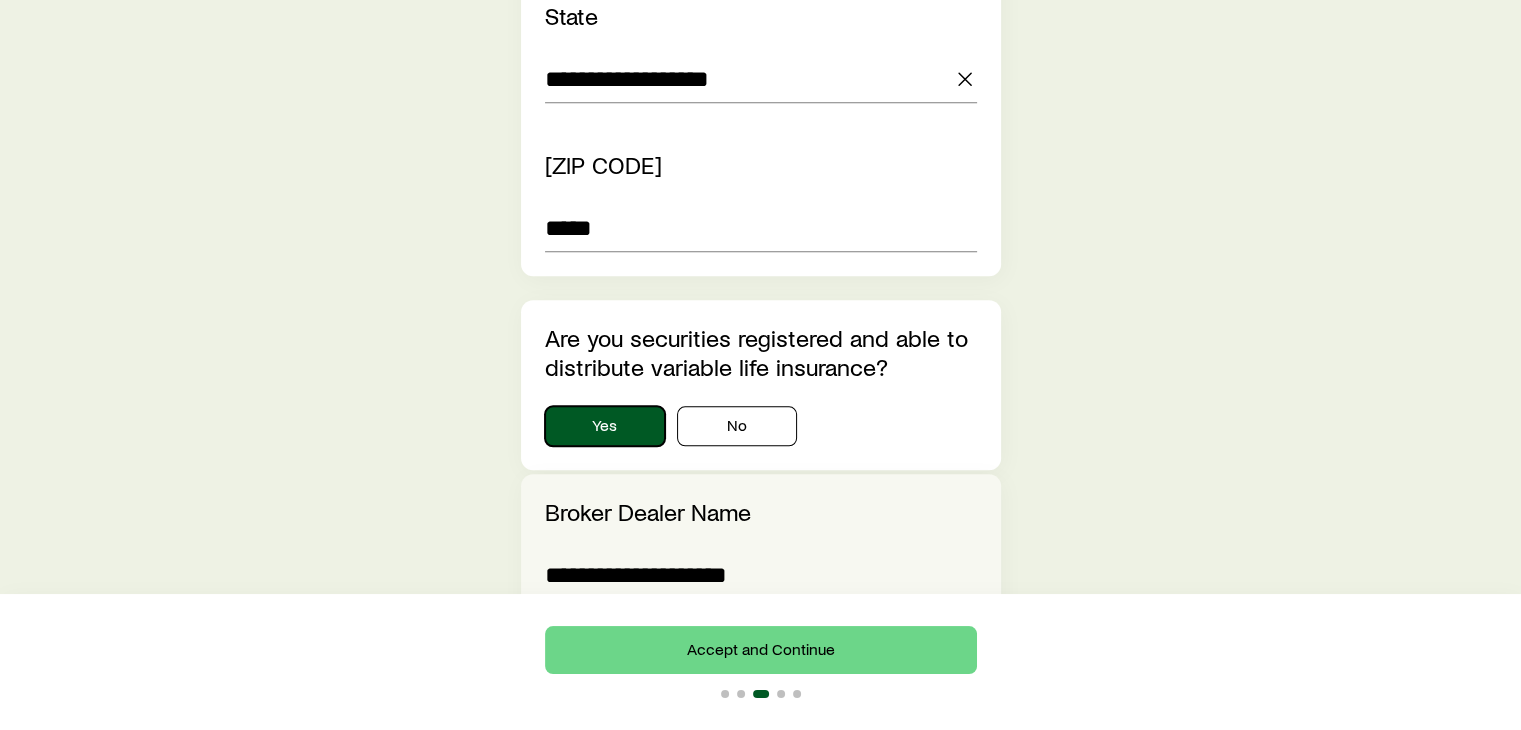 click on "Yes" at bounding box center [605, 426] 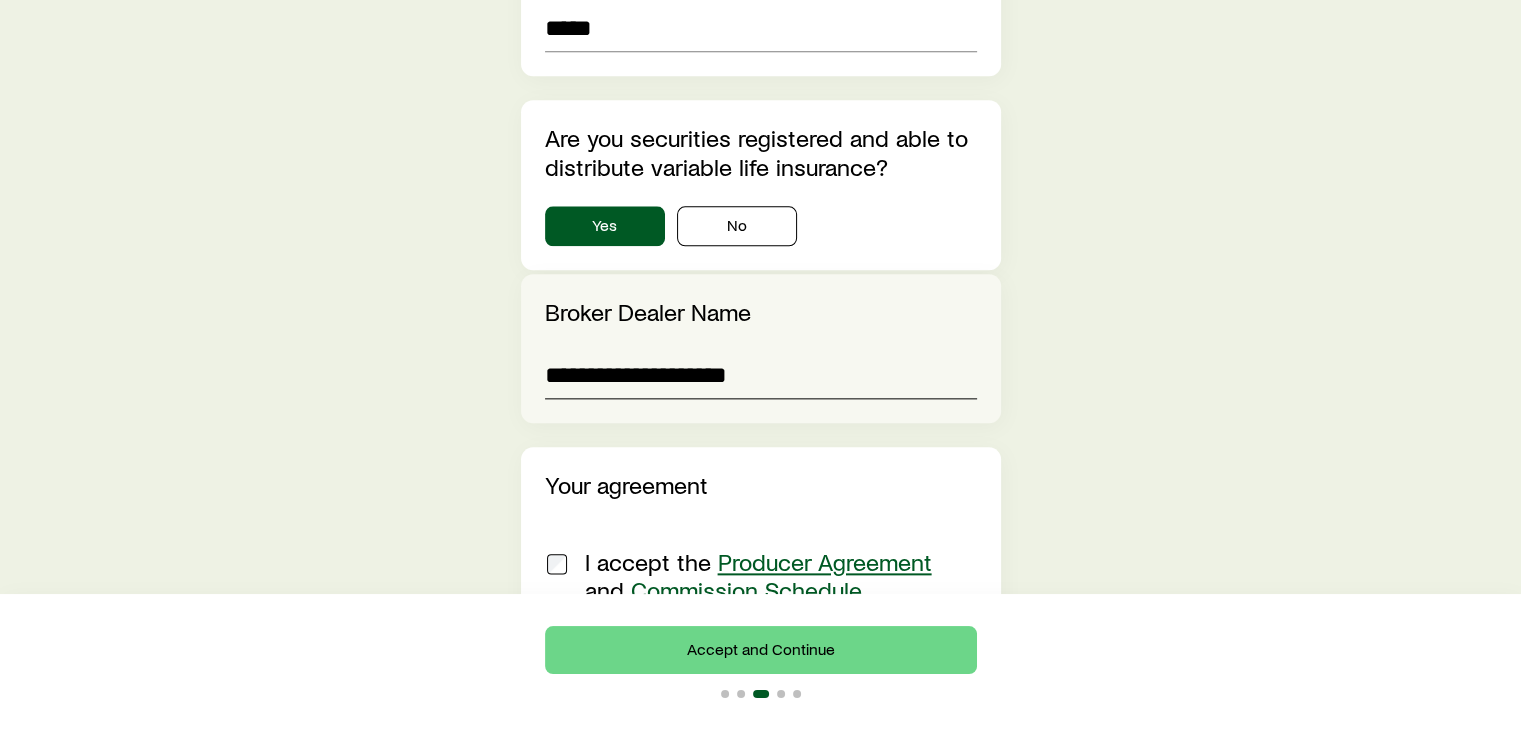 click on "**********" at bounding box center [761, 375] 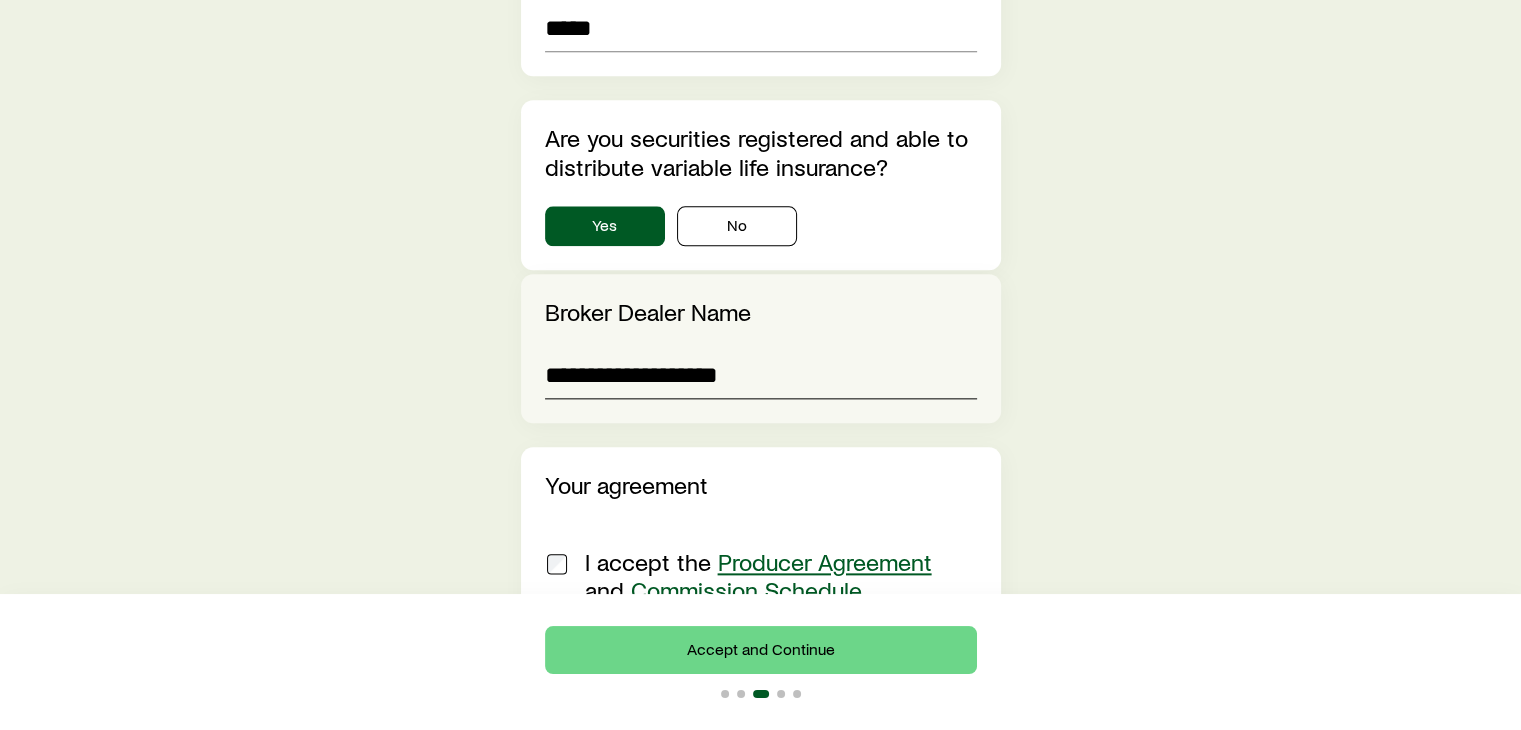 type on "**********" 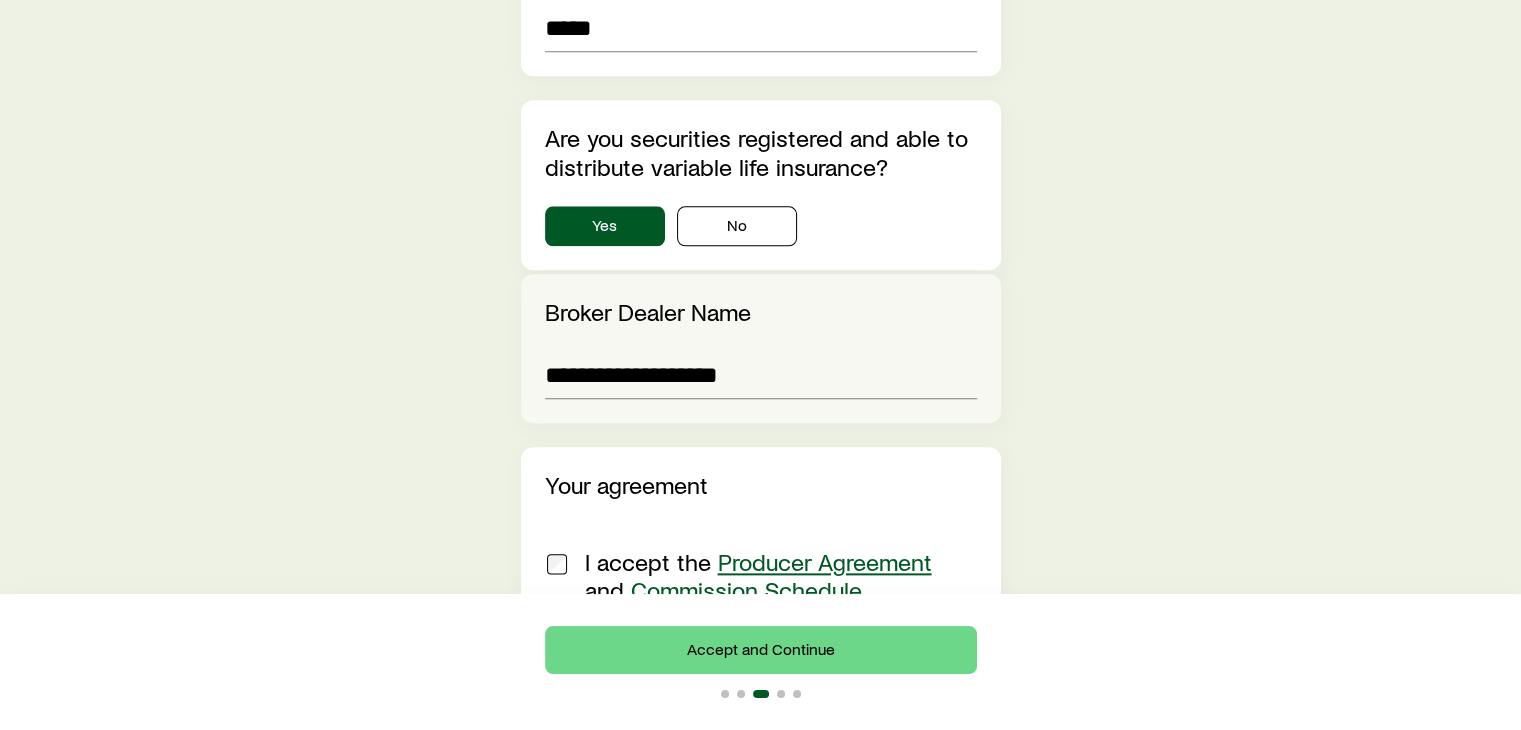 scroll, scrollTop: 2490, scrollLeft: 0, axis: vertical 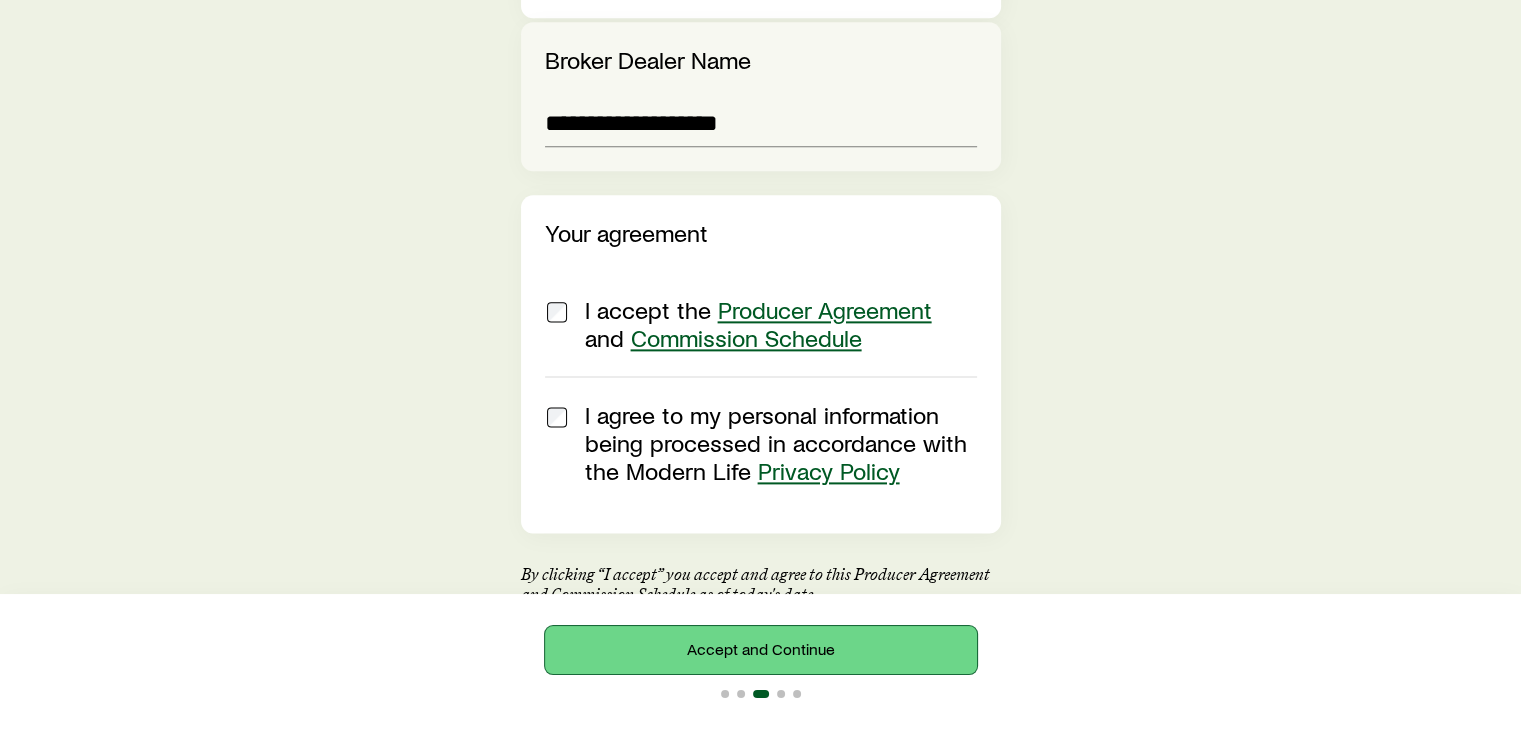 click on "Accept and Continue" at bounding box center [761, 650] 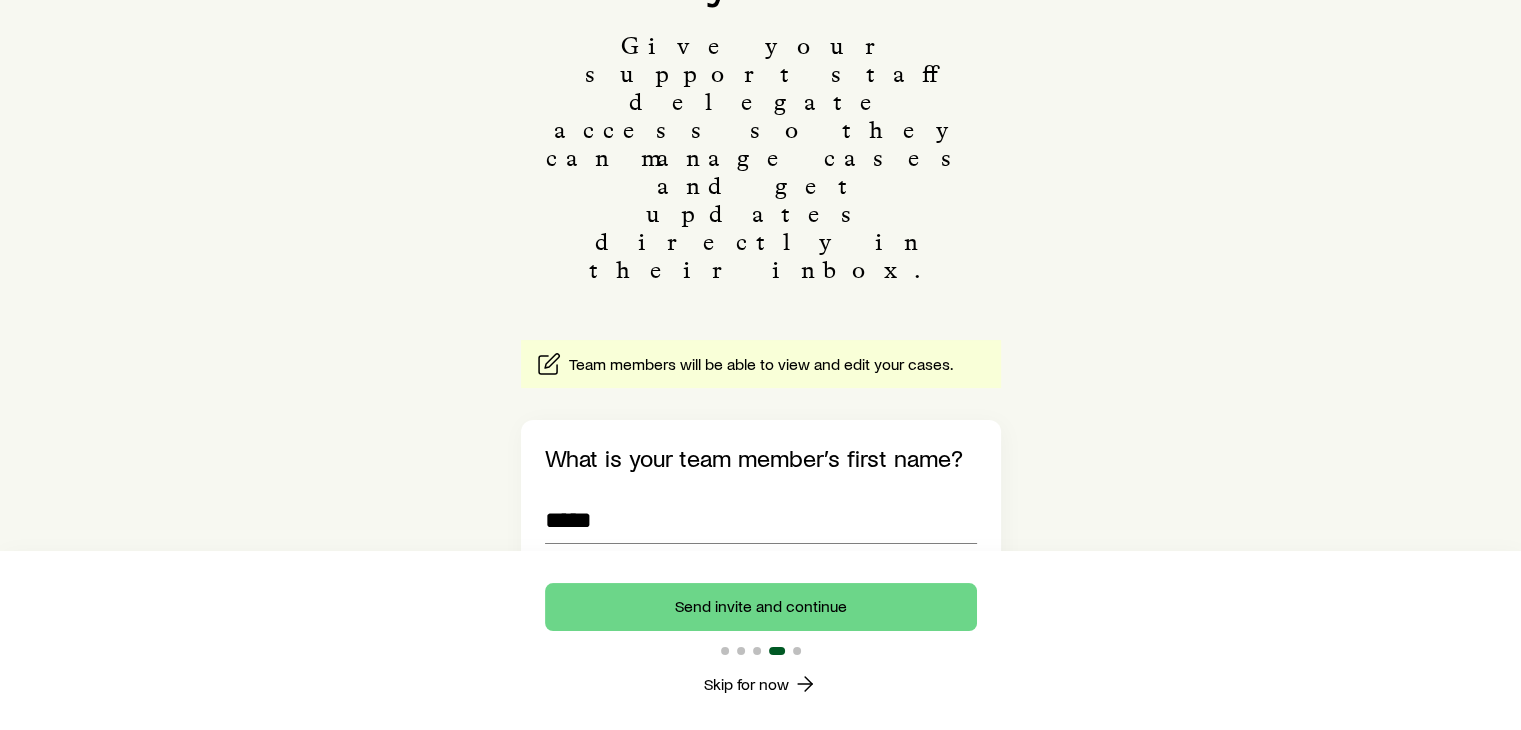 scroll, scrollTop: 300, scrollLeft: 0, axis: vertical 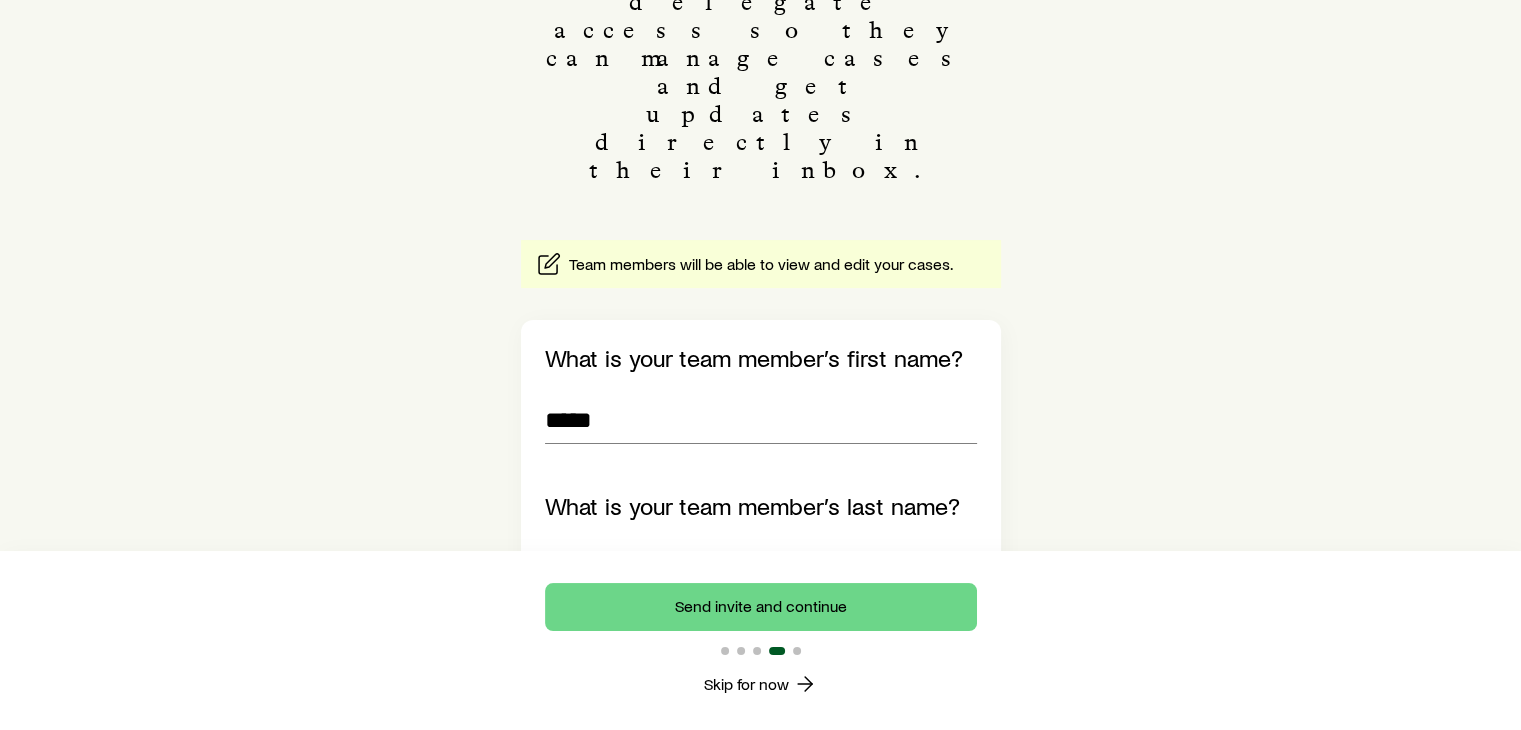 type on "*****" 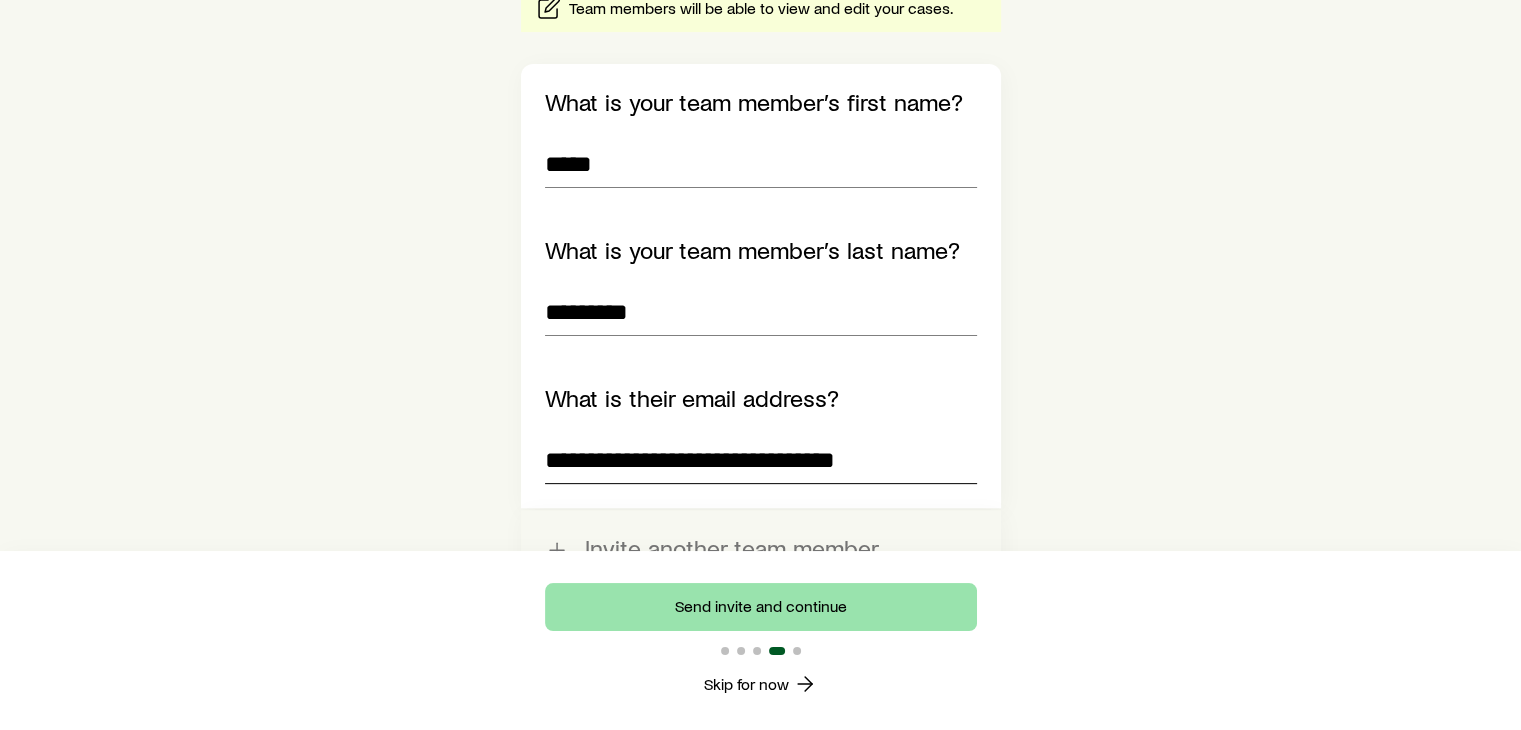 type on "**********" 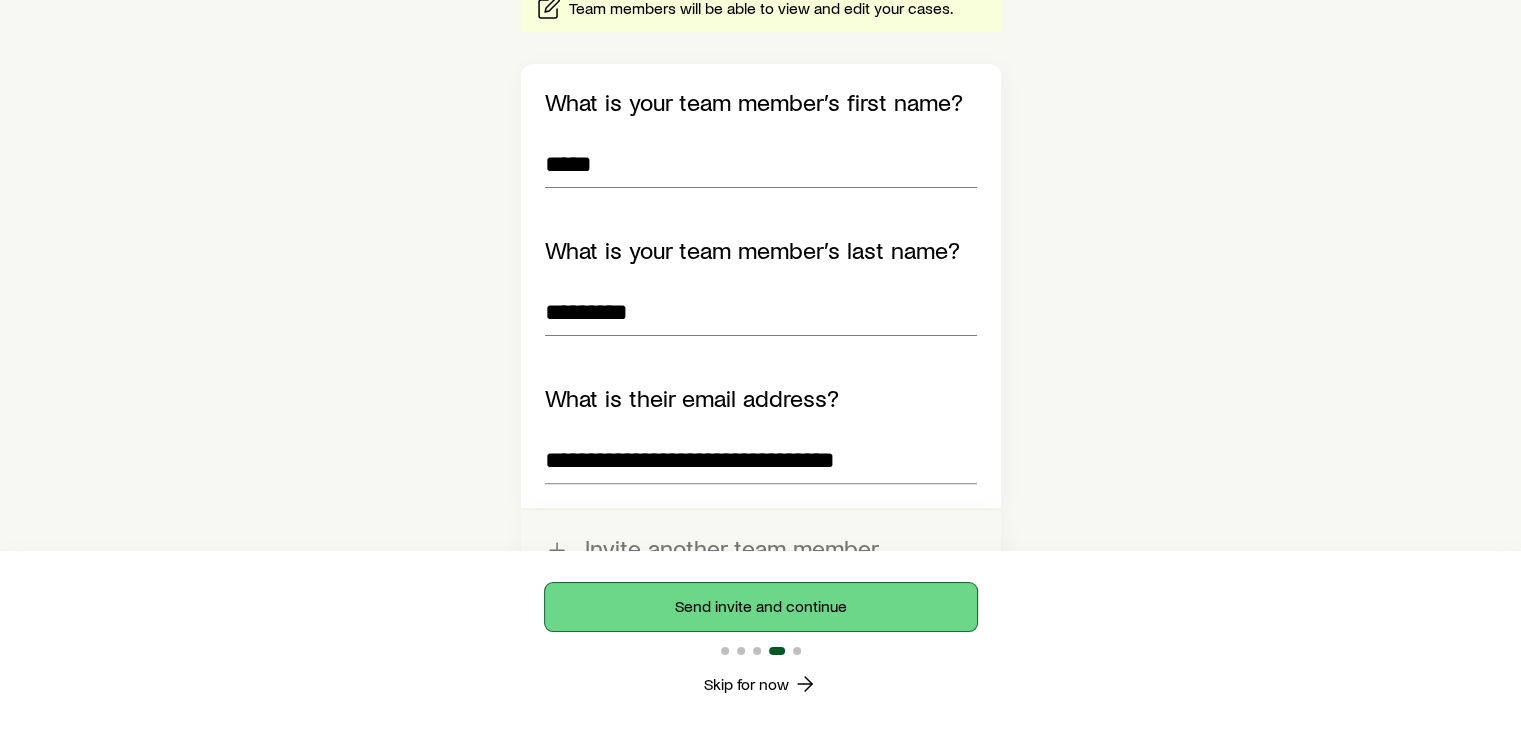 click on "Send invite and continue" at bounding box center [761, 607] 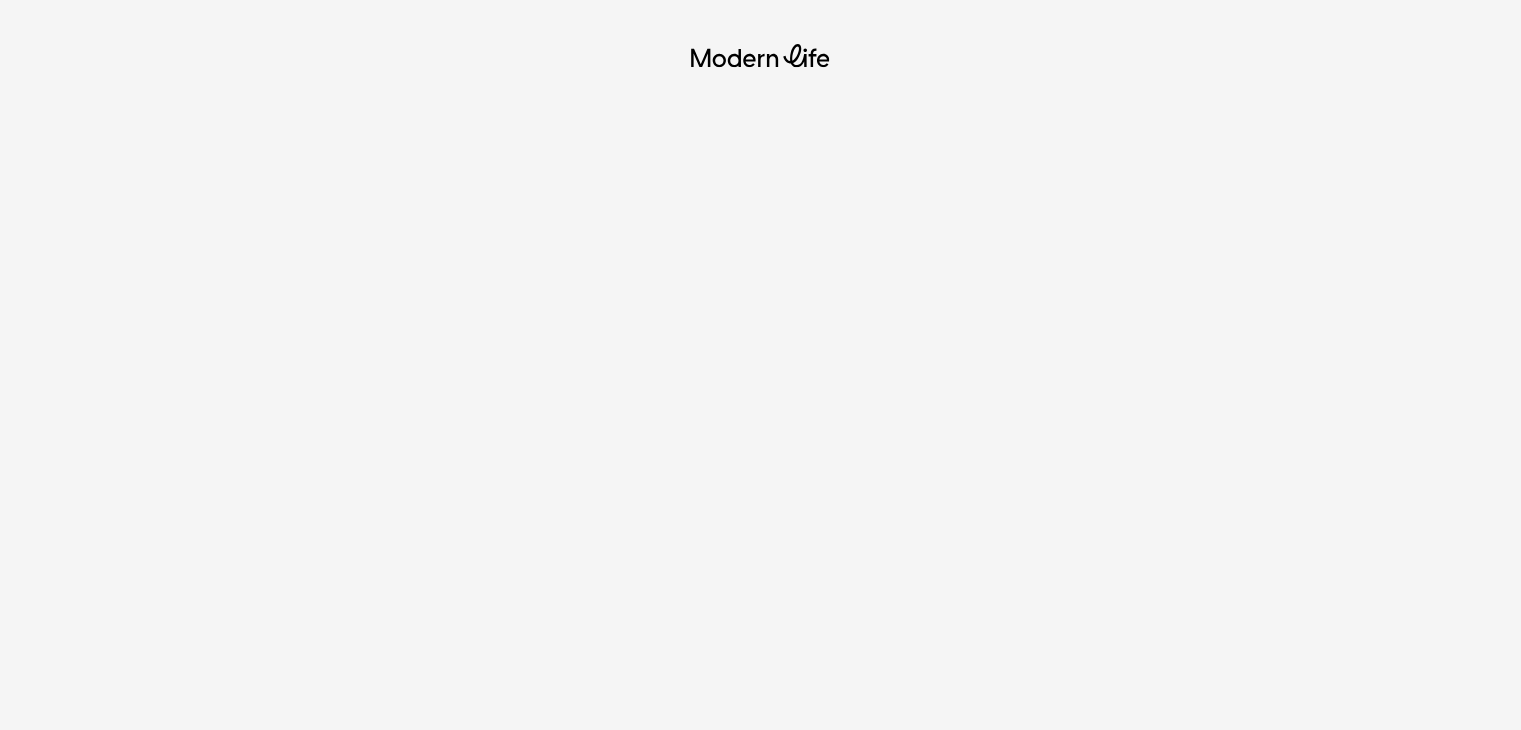 scroll, scrollTop: 0, scrollLeft: 0, axis: both 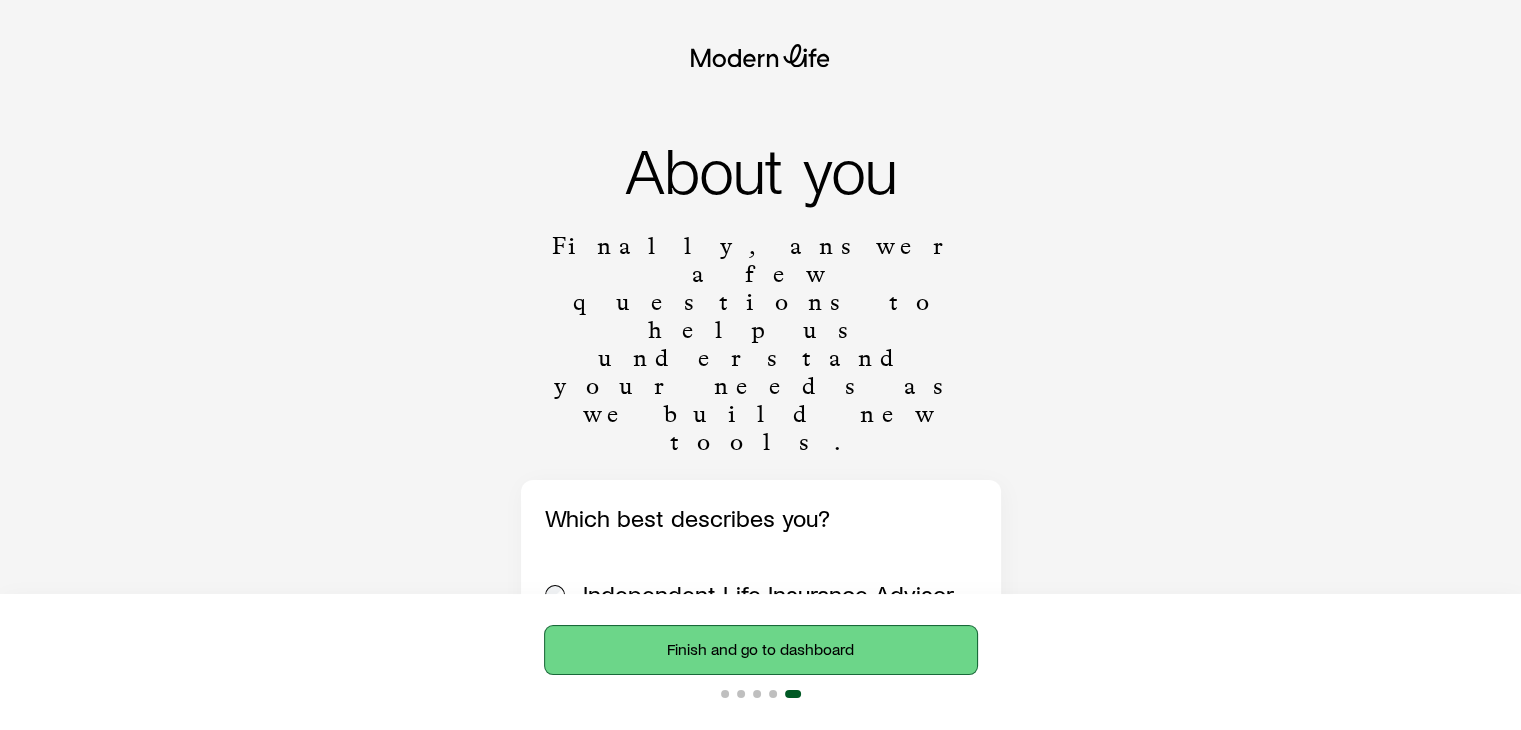 click on "Finish and go to dashboard" at bounding box center [761, 650] 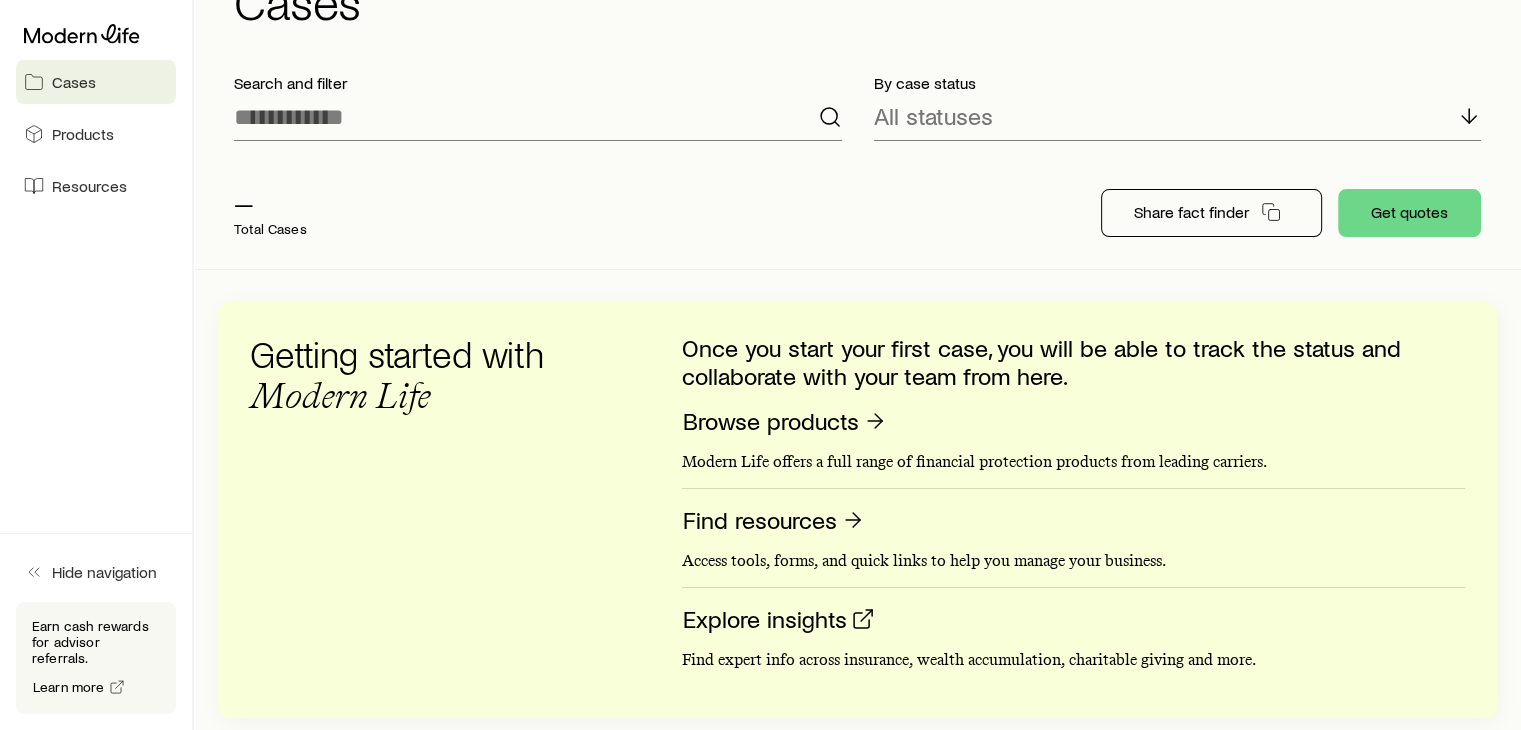 scroll, scrollTop: 180, scrollLeft: 0, axis: vertical 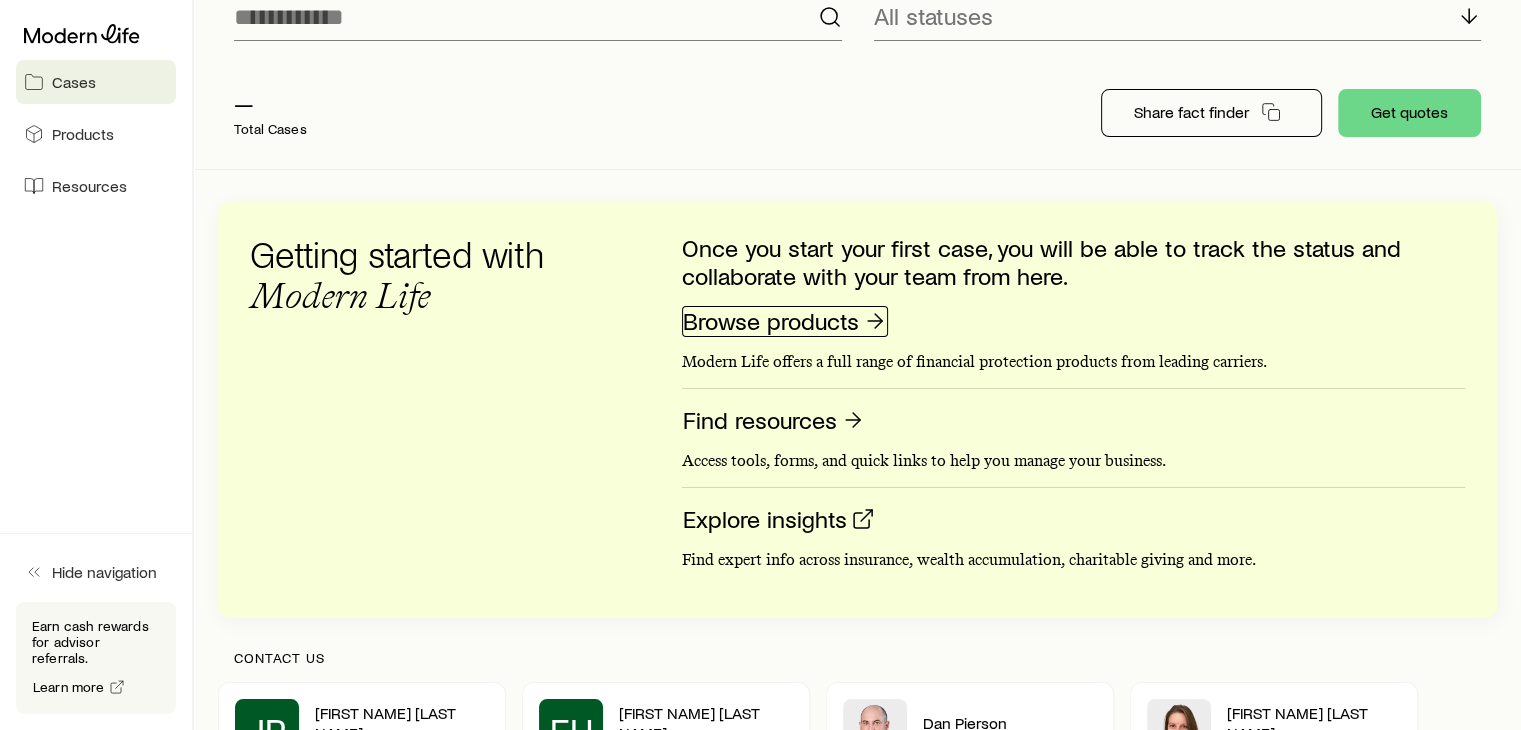 click on "Browse products" at bounding box center (785, 321) 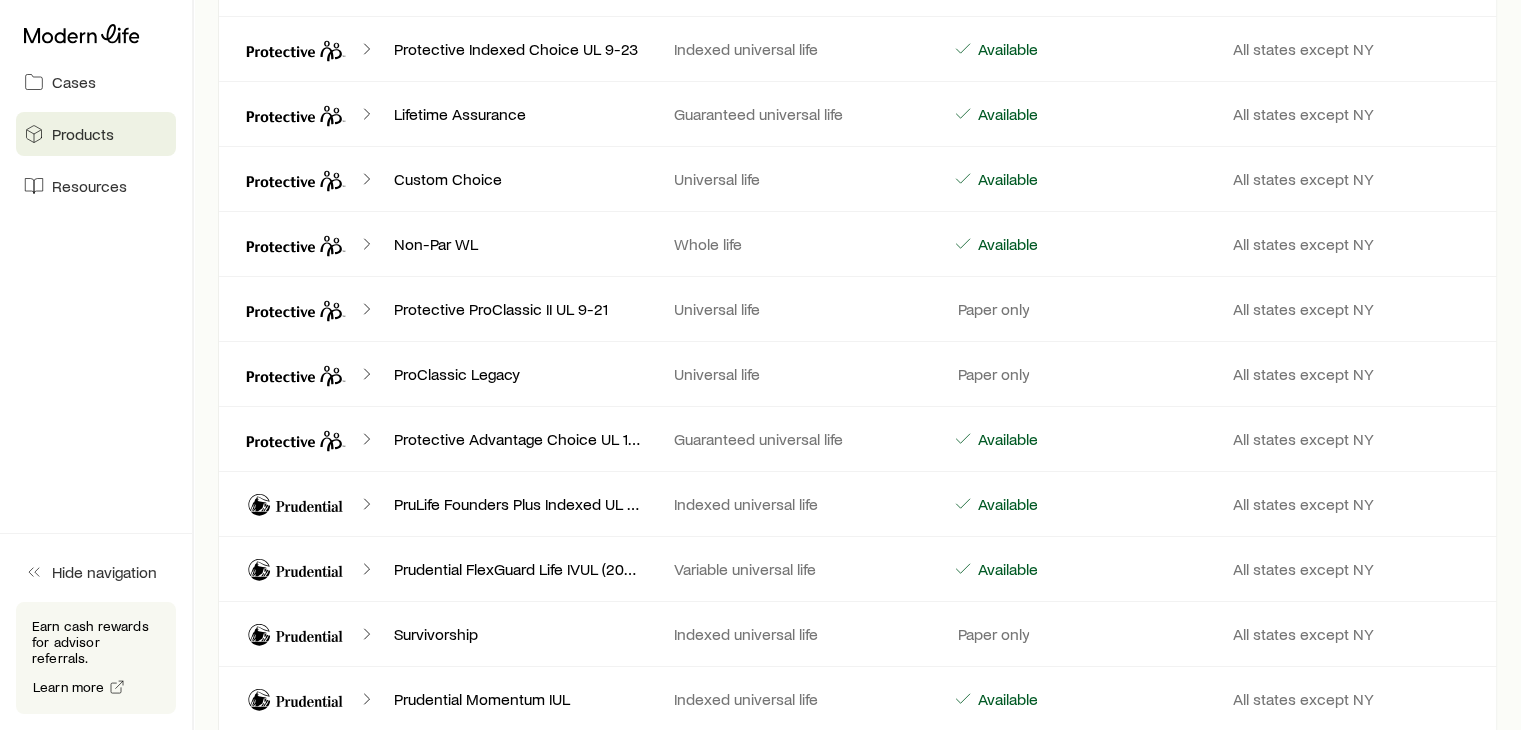 scroll, scrollTop: 7800, scrollLeft: 0, axis: vertical 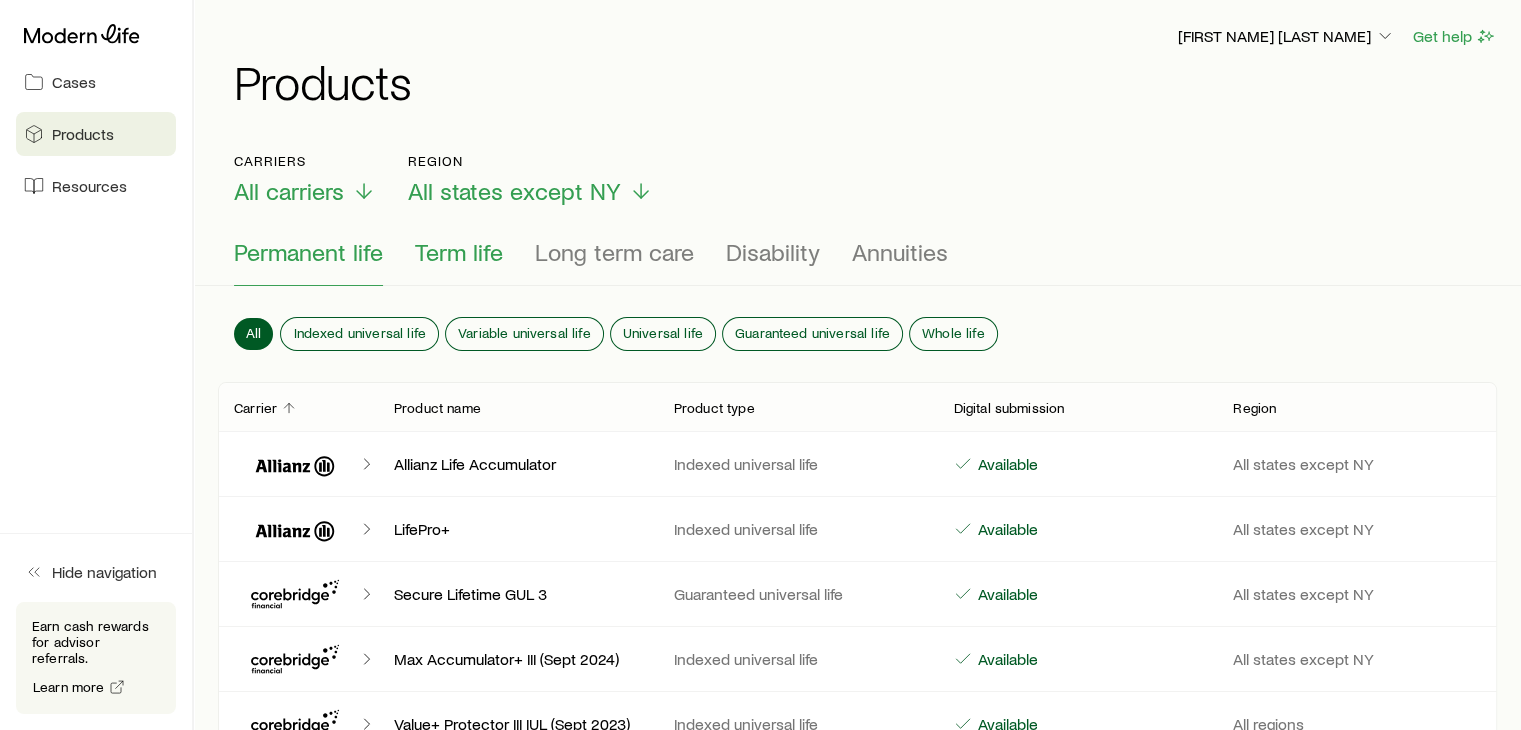 click on "Term life" at bounding box center (459, 252) 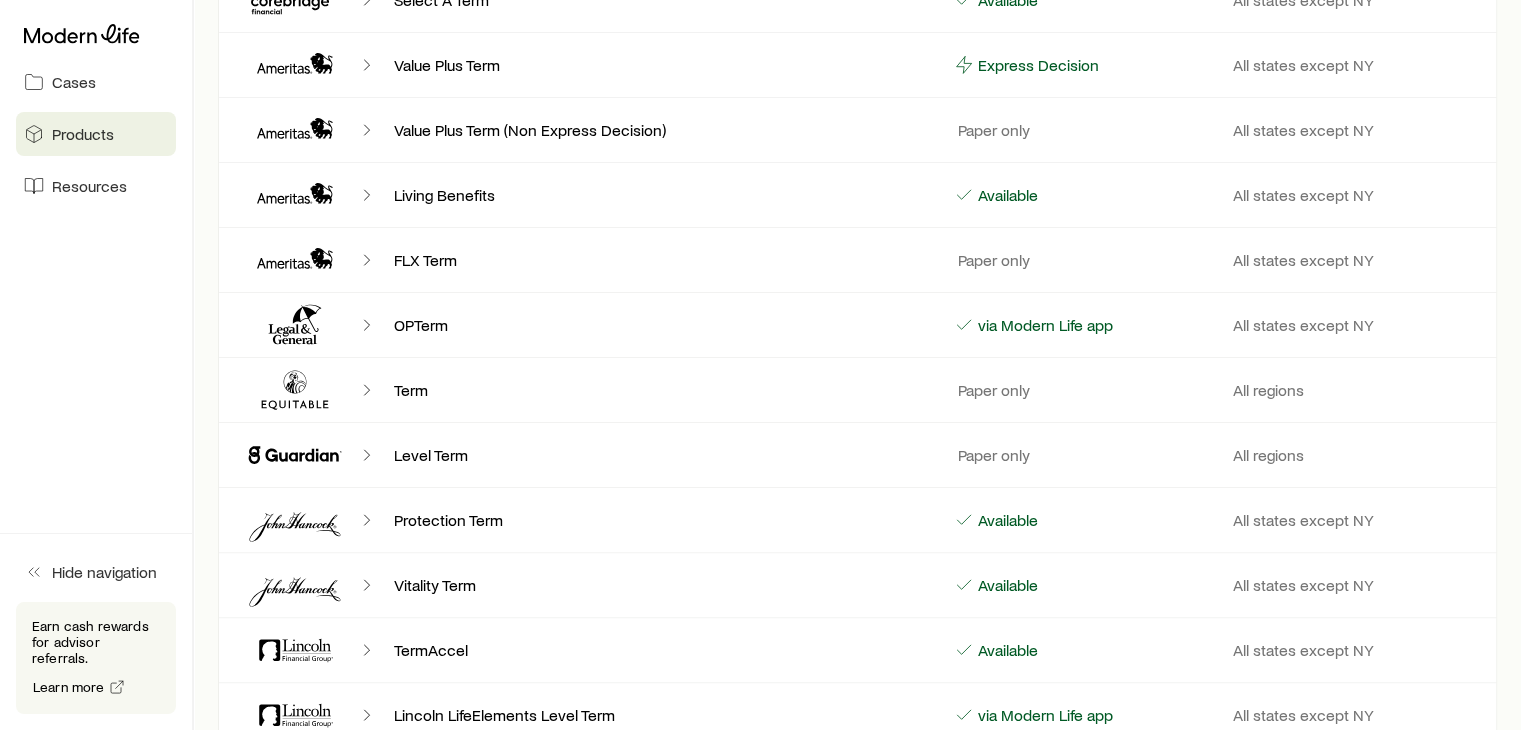 scroll, scrollTop: 0, scrollLeft: 0, axis: both 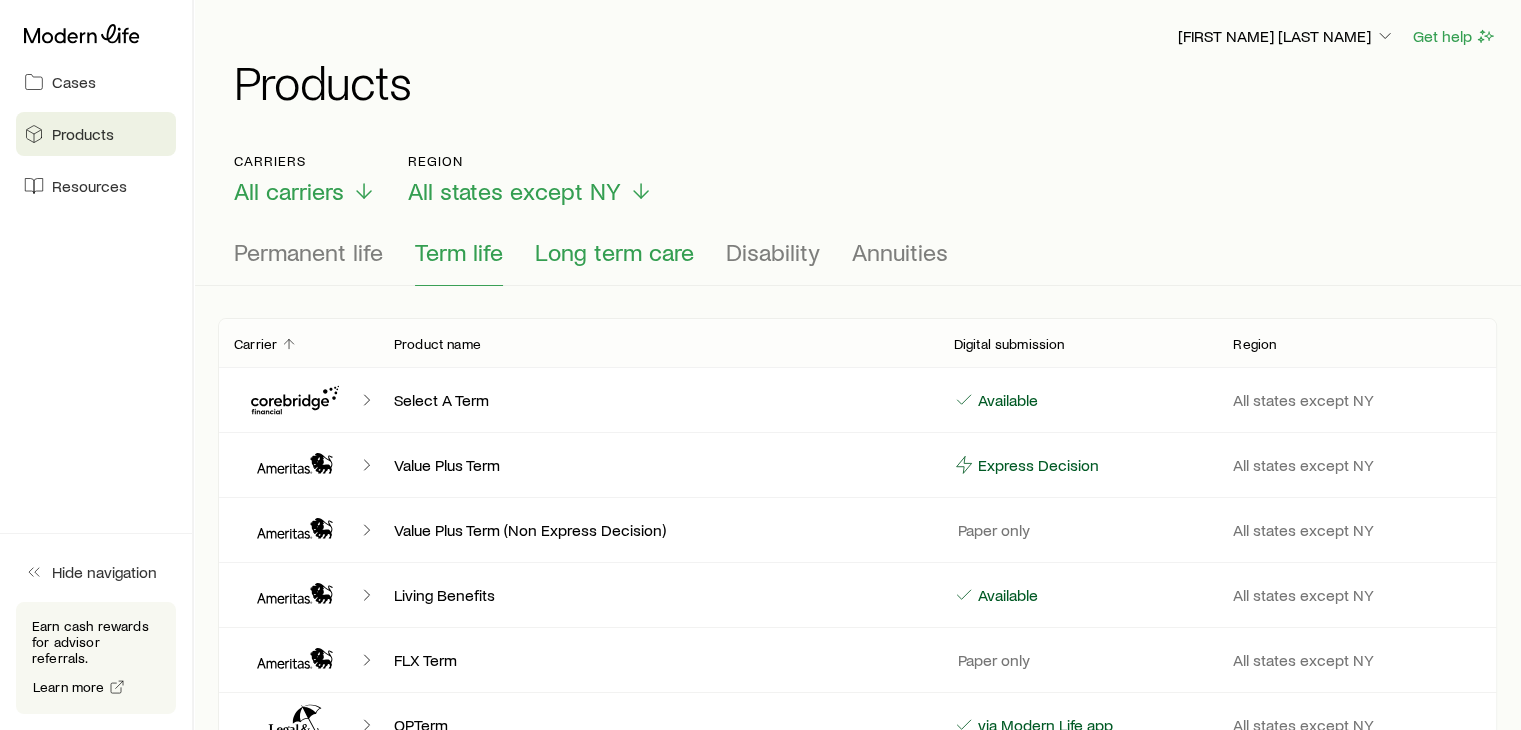 click on "Long term care" at bounding box center (614, 252) 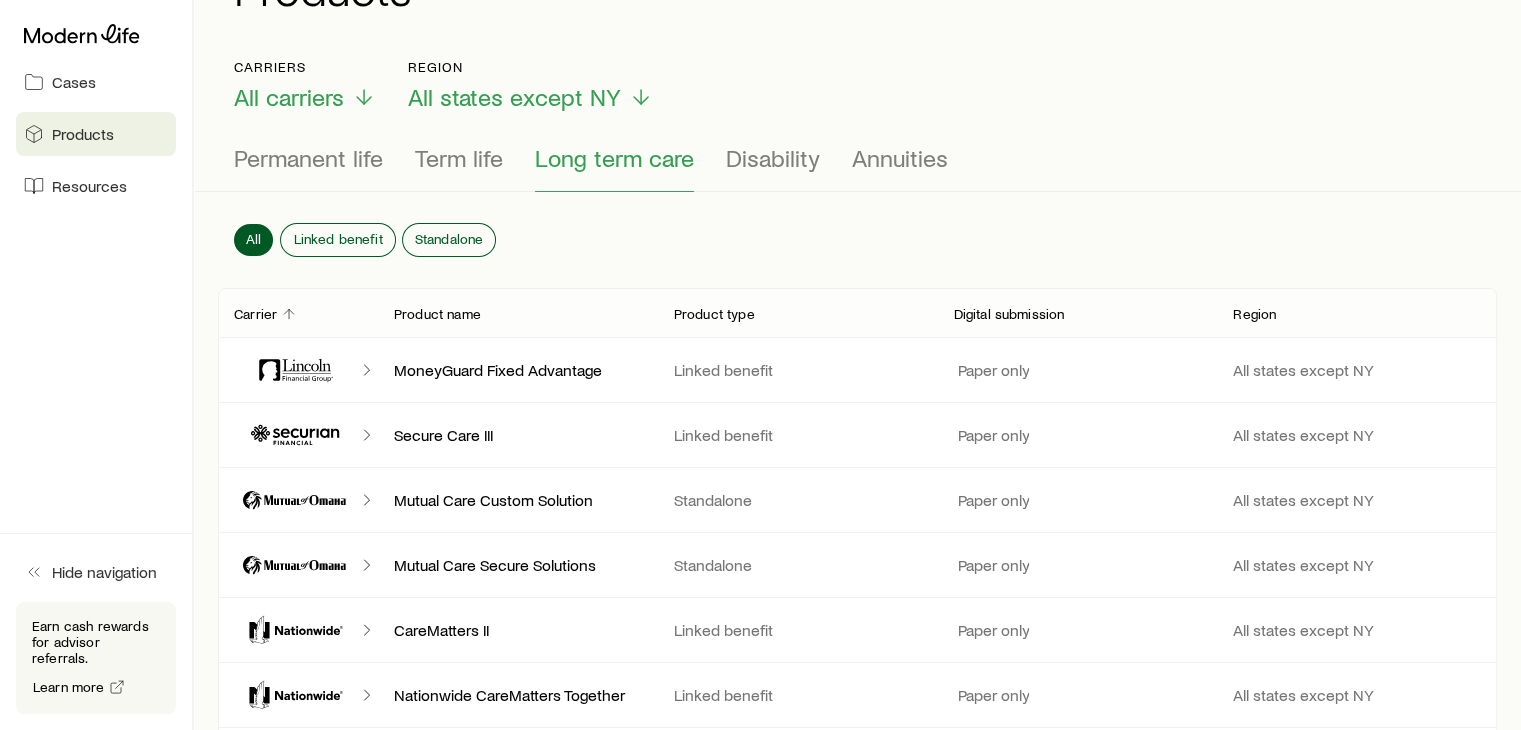 scroll, scrollTop: 0, scrollLeft: 0, axis: both 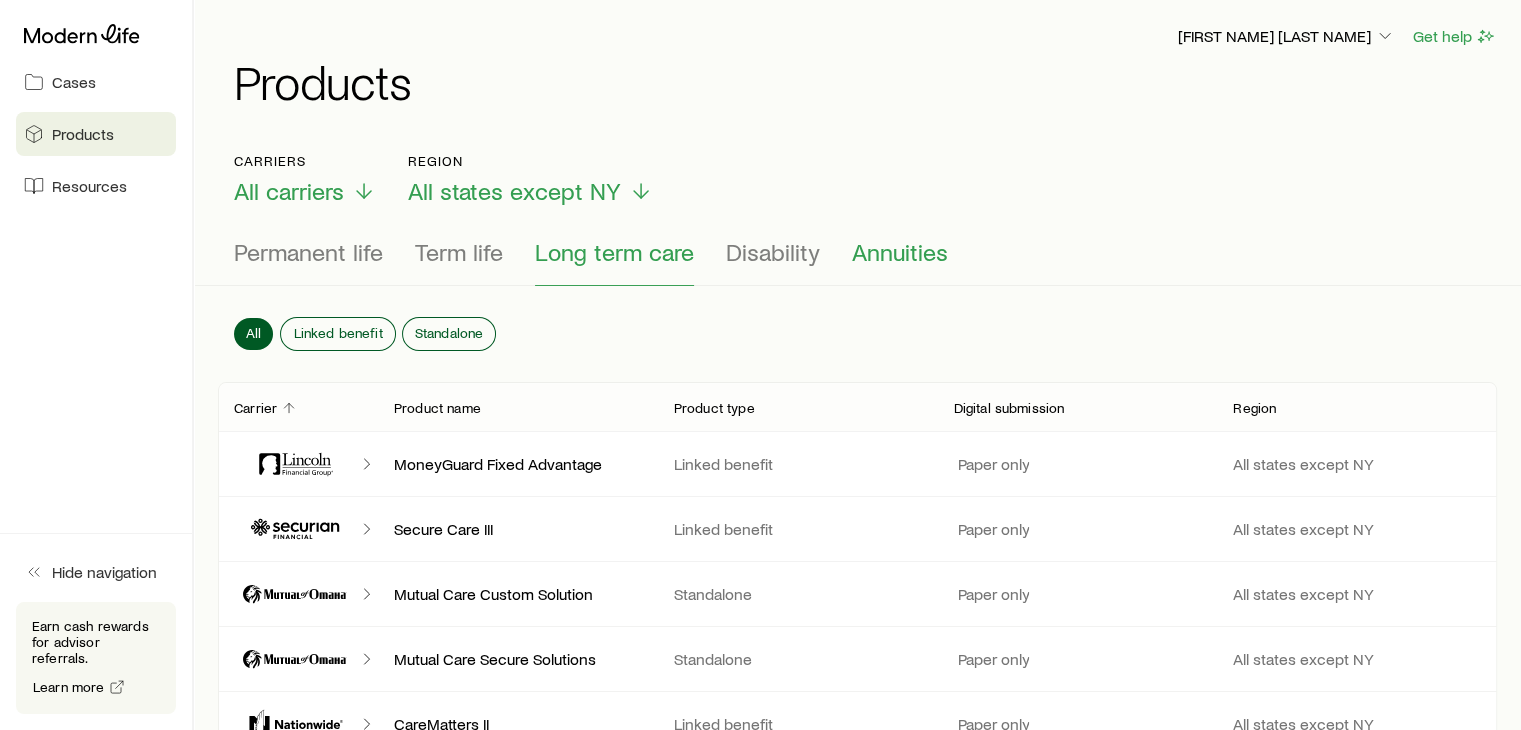 click on "Annuities" at bounding box center (900, 252) 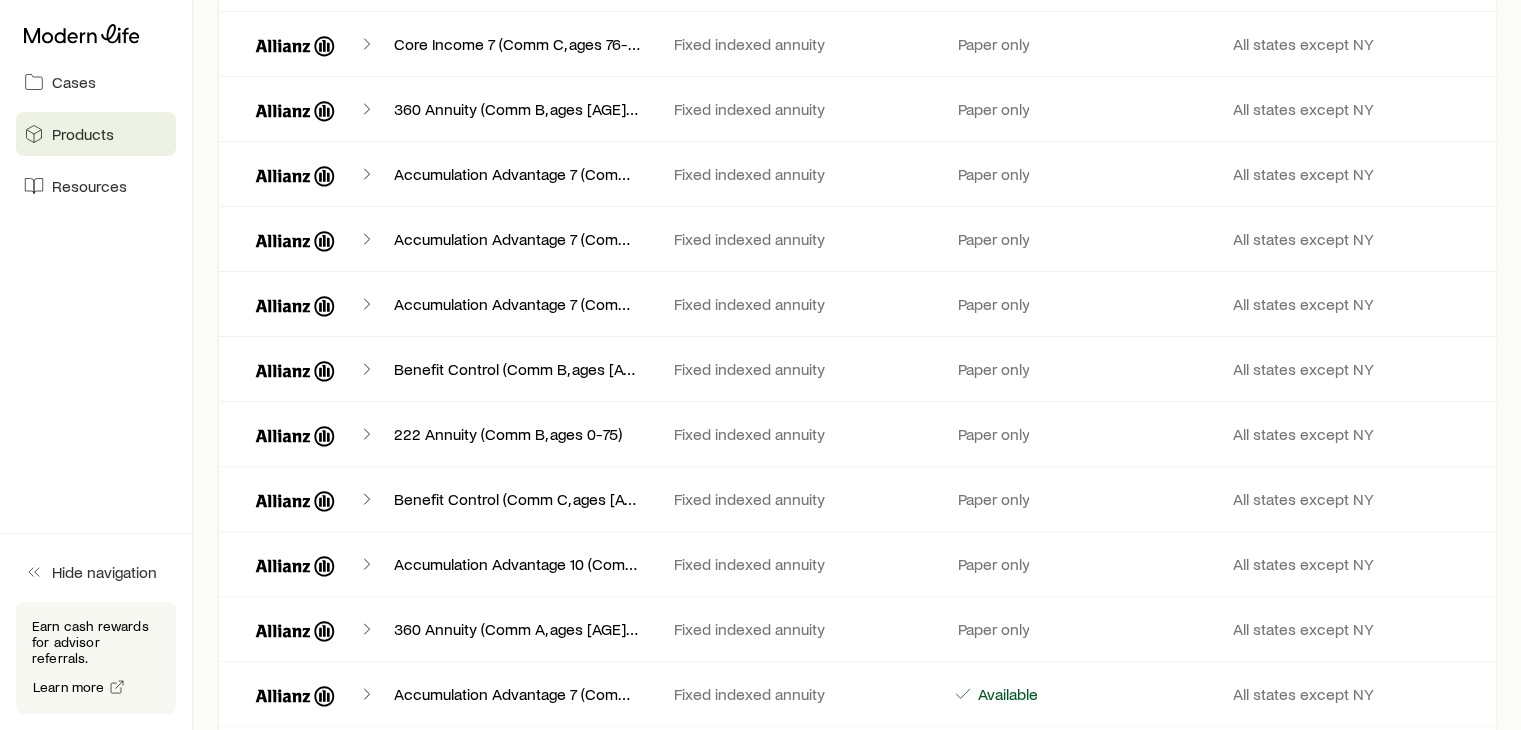 scroll, scrollTop: 0, scrollLeft: 0, axis: both 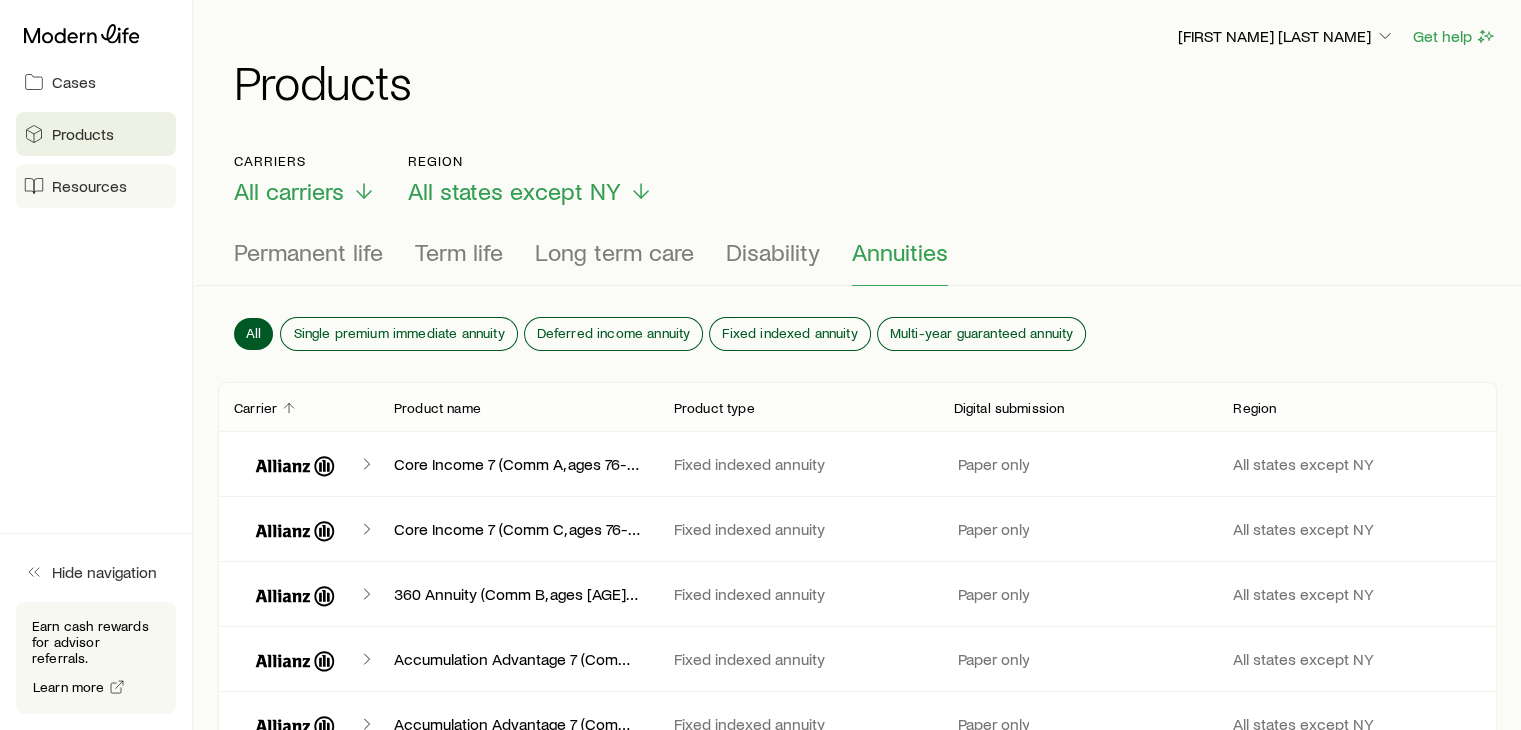 click on "Resources" at bounding box center (89, 186) 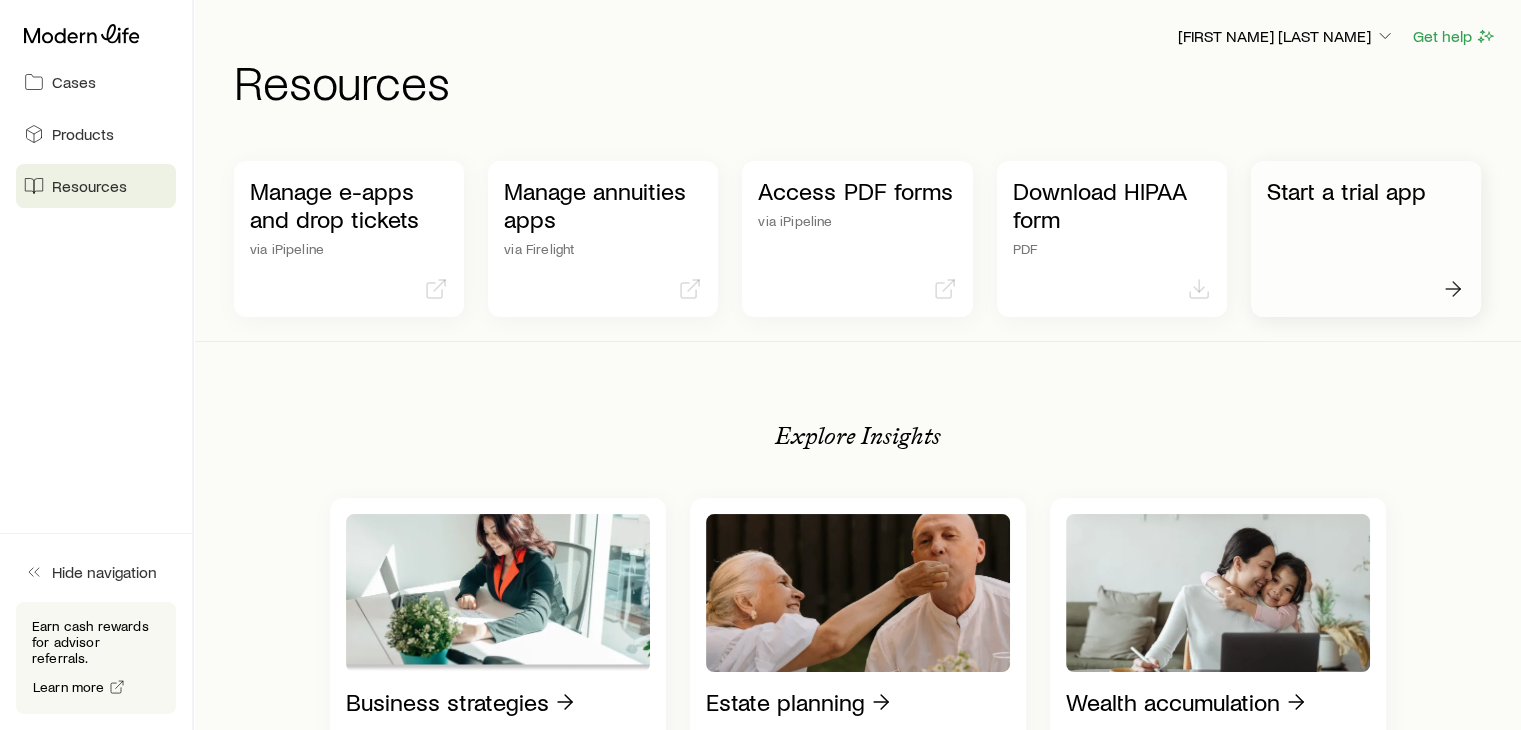 click 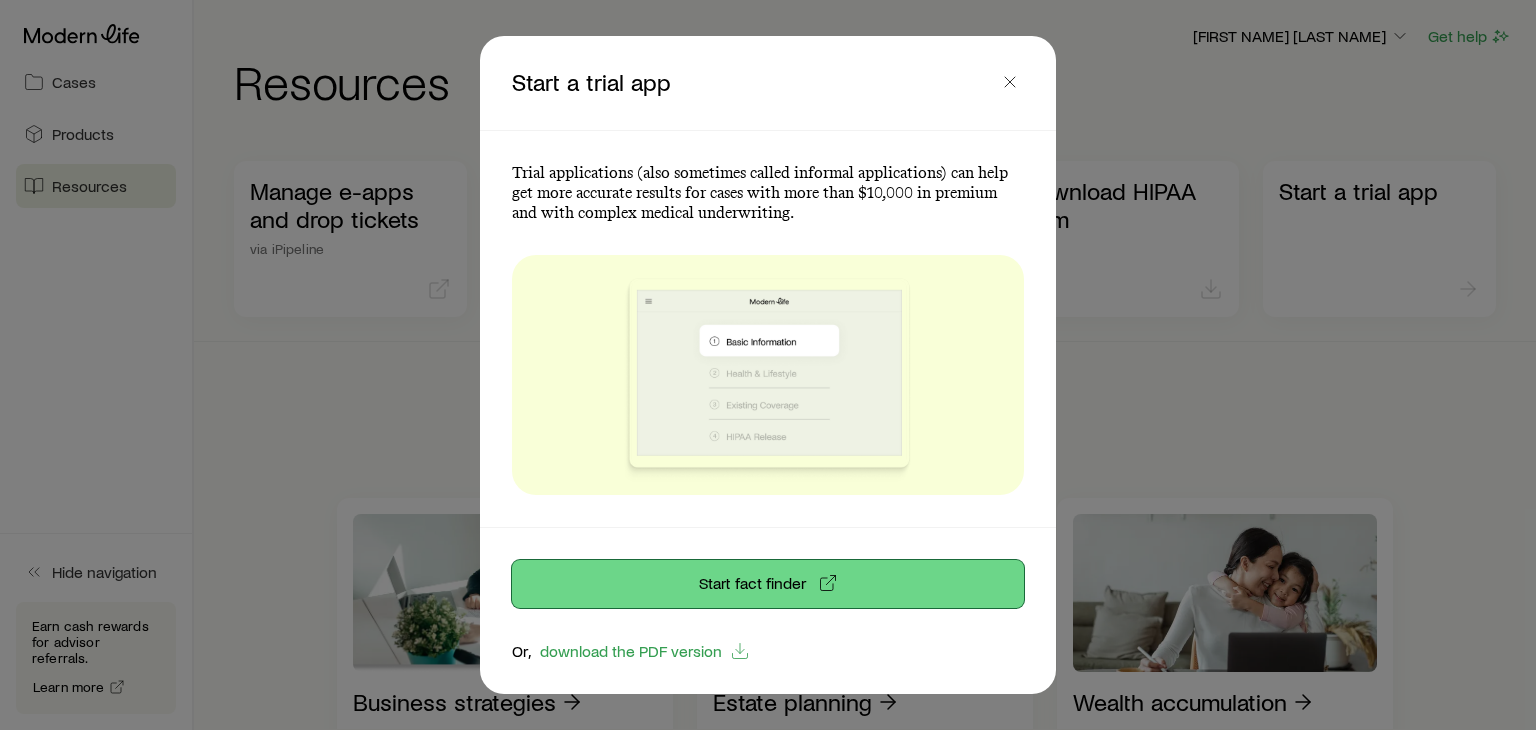 click on "Start fact finder" at bounding box center [768, 584] 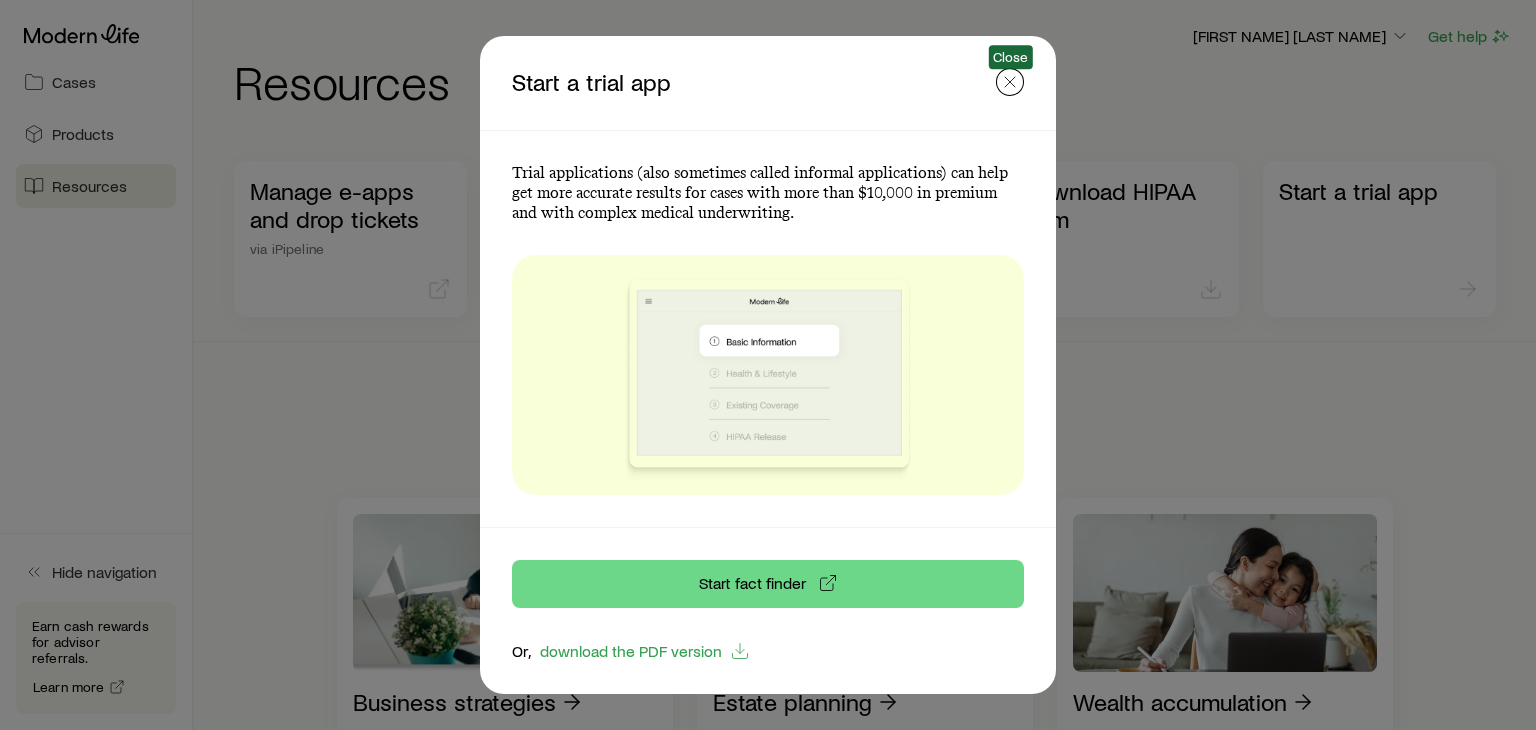 click 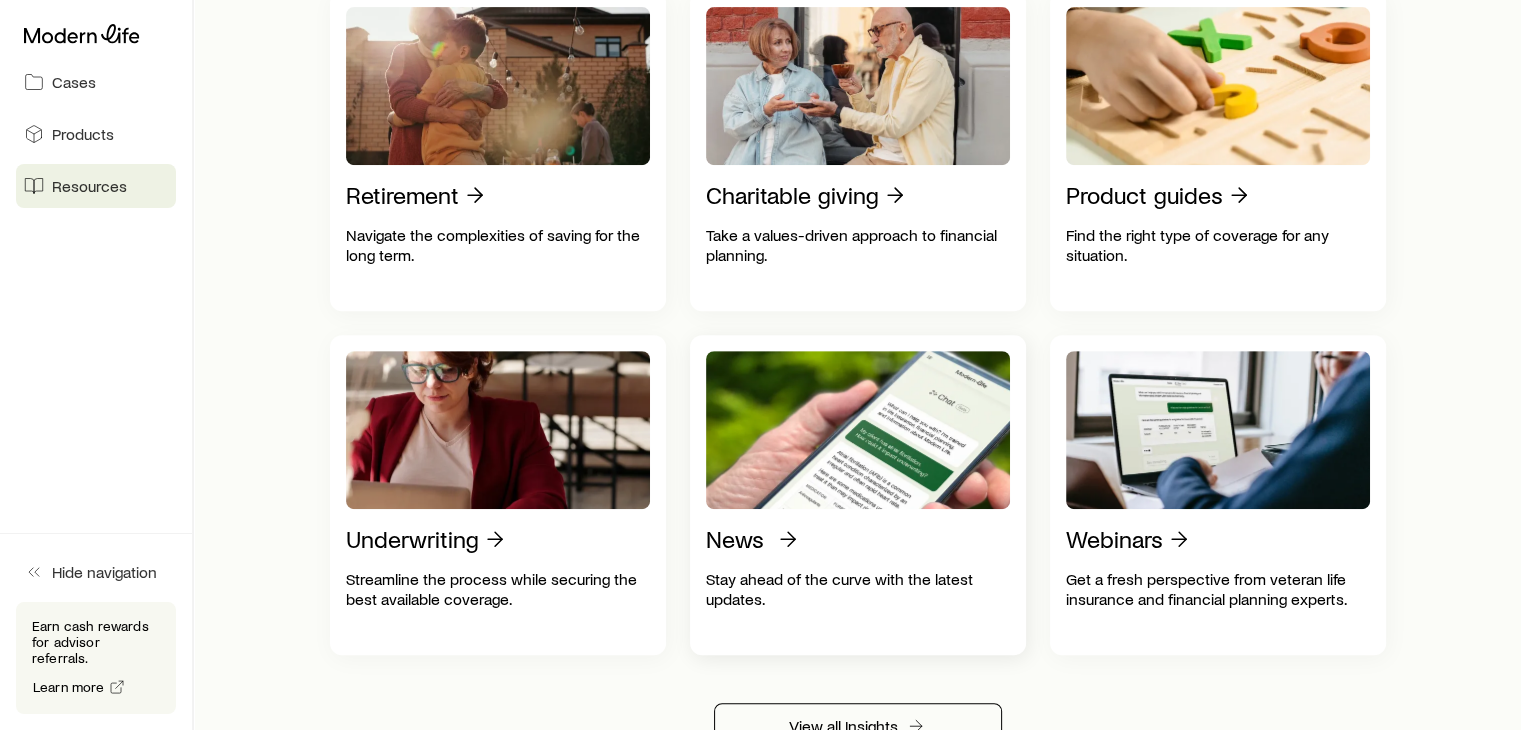 scroll, scrollTop: 751, scrollLeft: 0, axis: vertical 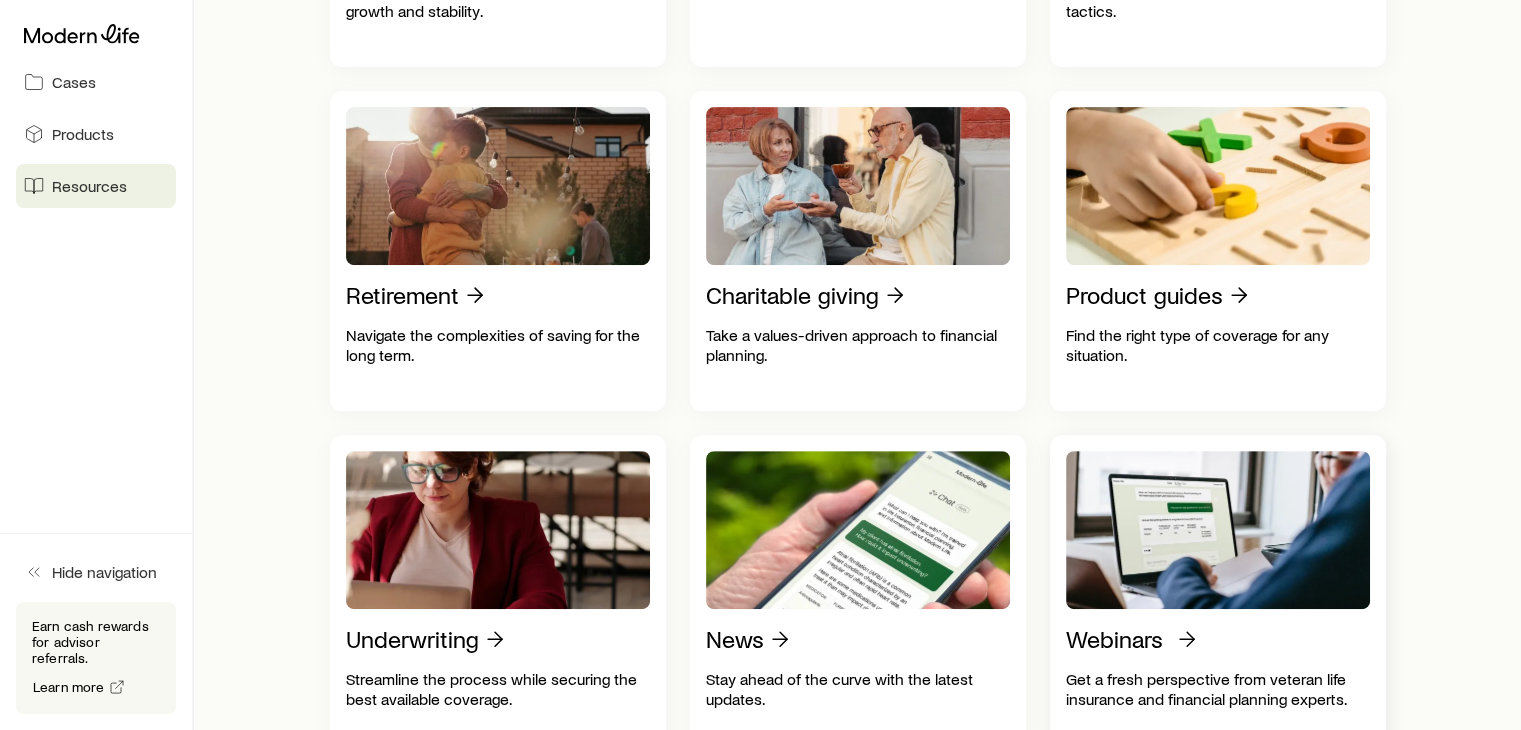 click on "Webinars" at bounding box center [1114, 639] 